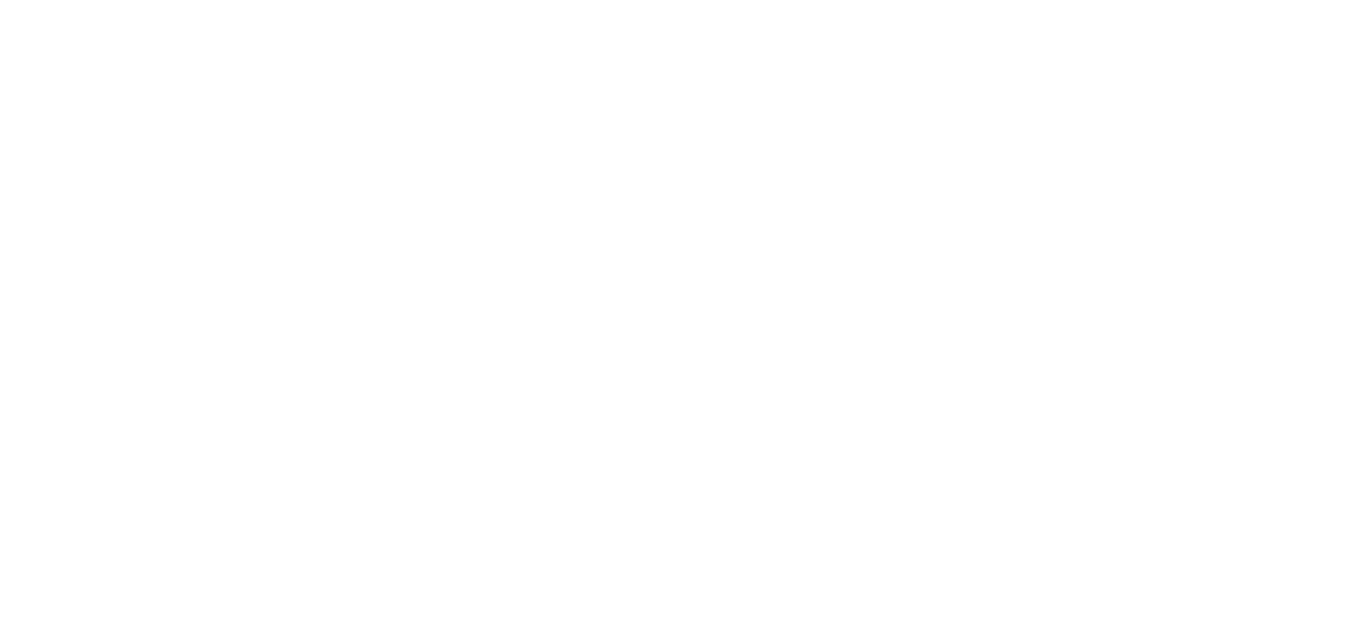 scroll, scrollTop: 0, scrollLeft: 0, axis: both 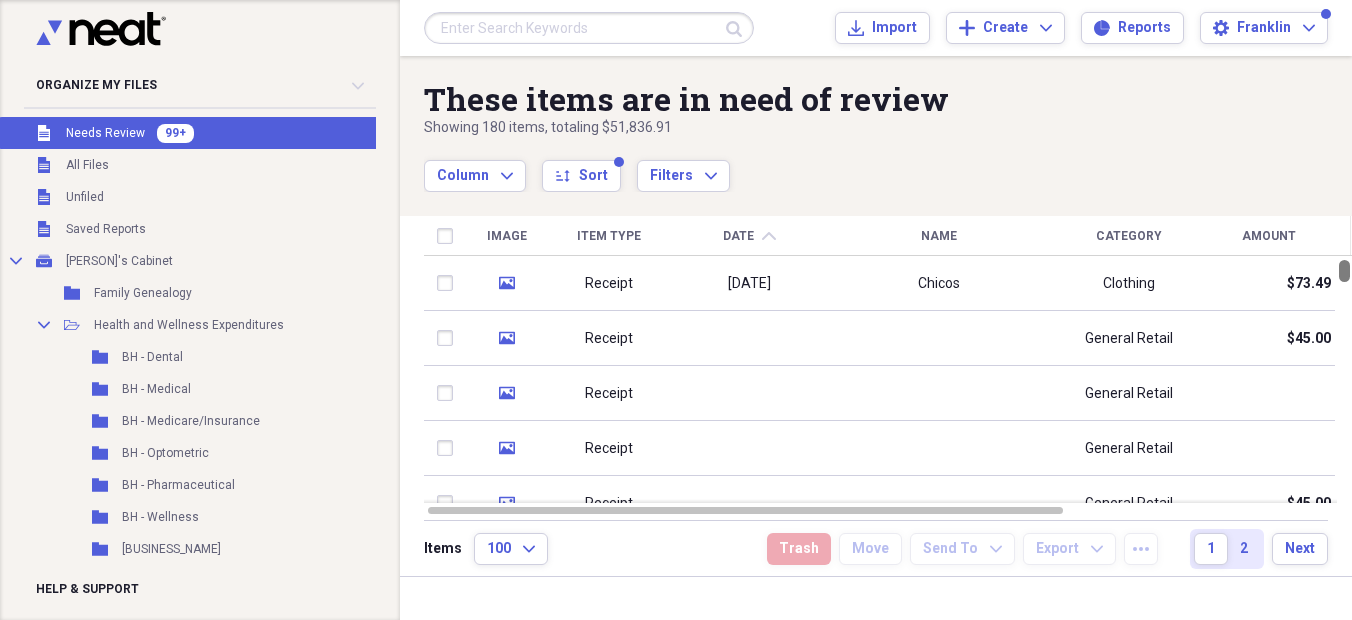 click at bounding box center [1344, 379] 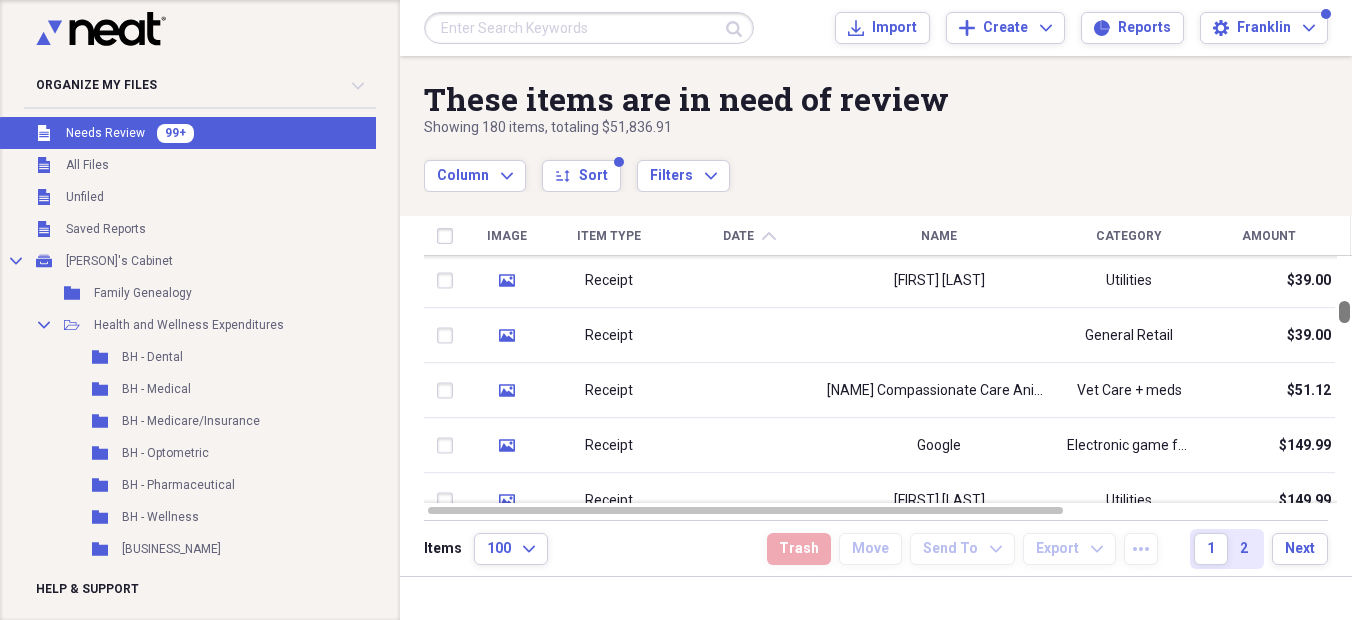 drag, startPoint x: 1346, startPoint y: 278, endPoint x: 1348, endPoint y: 290, distance: 12.165525 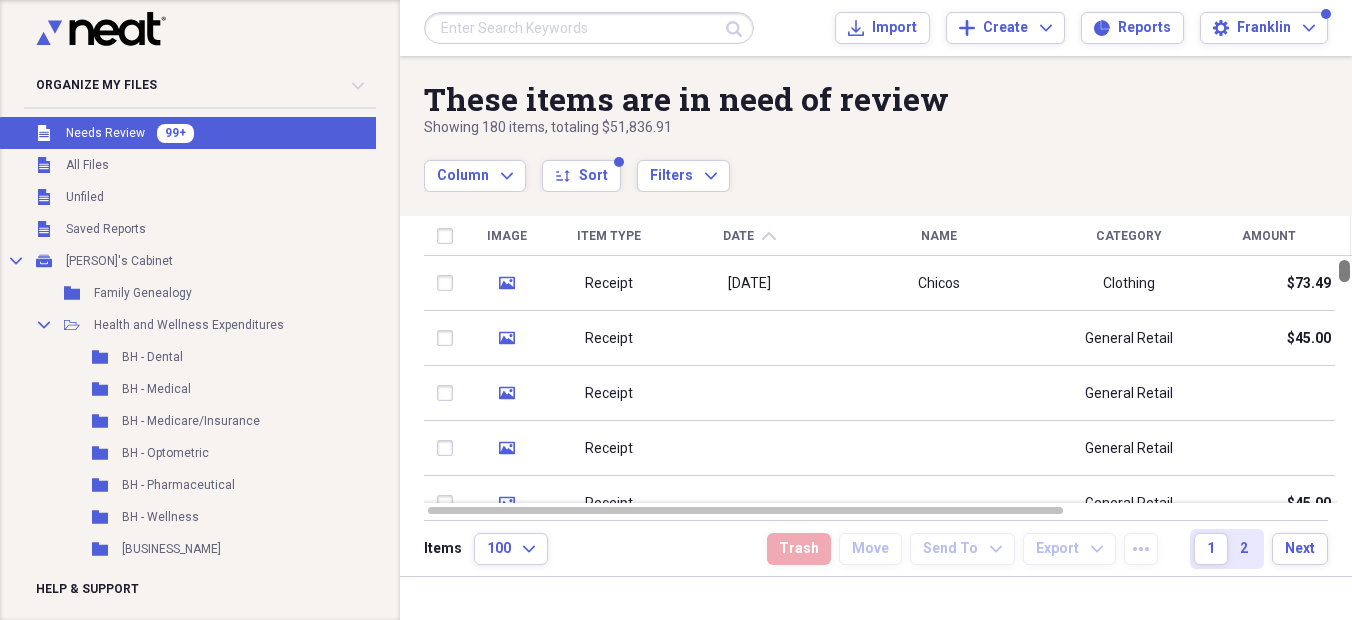 drag, startPoint x: 1343, startPoint y: 316, endPoint x: 1335, endPoint y: 223, distance: 93.34345 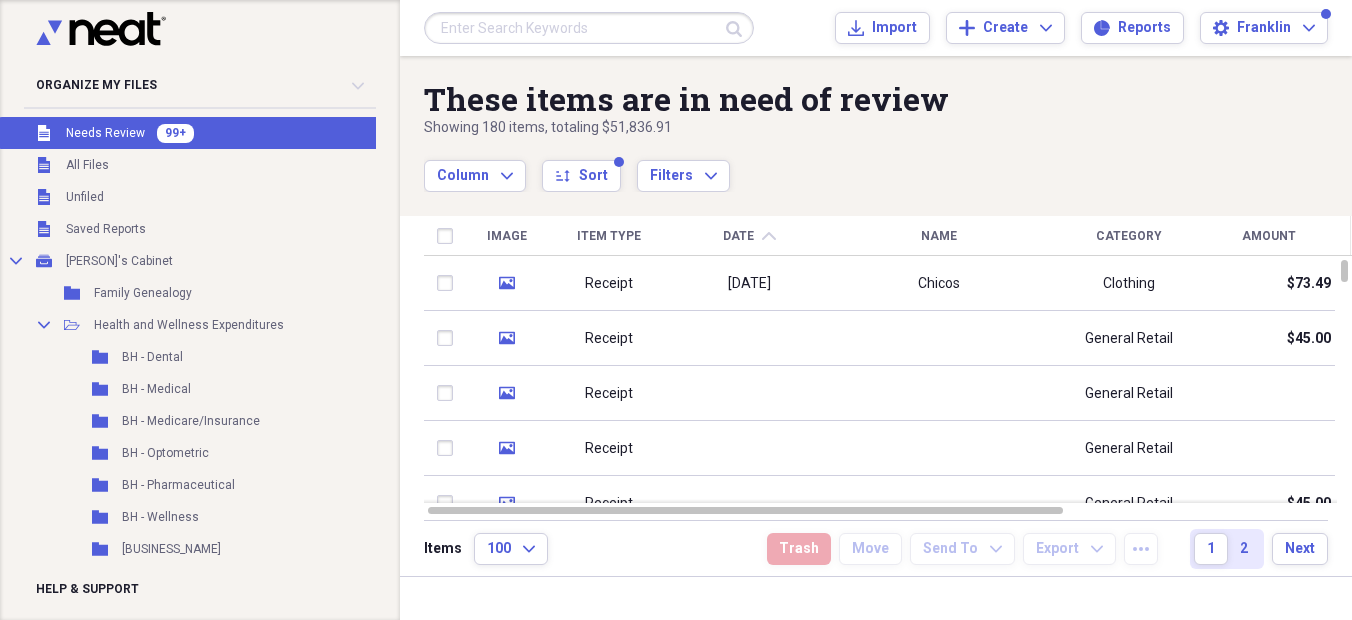 click on "Date chevron-up" at bounding box center [749, 236] 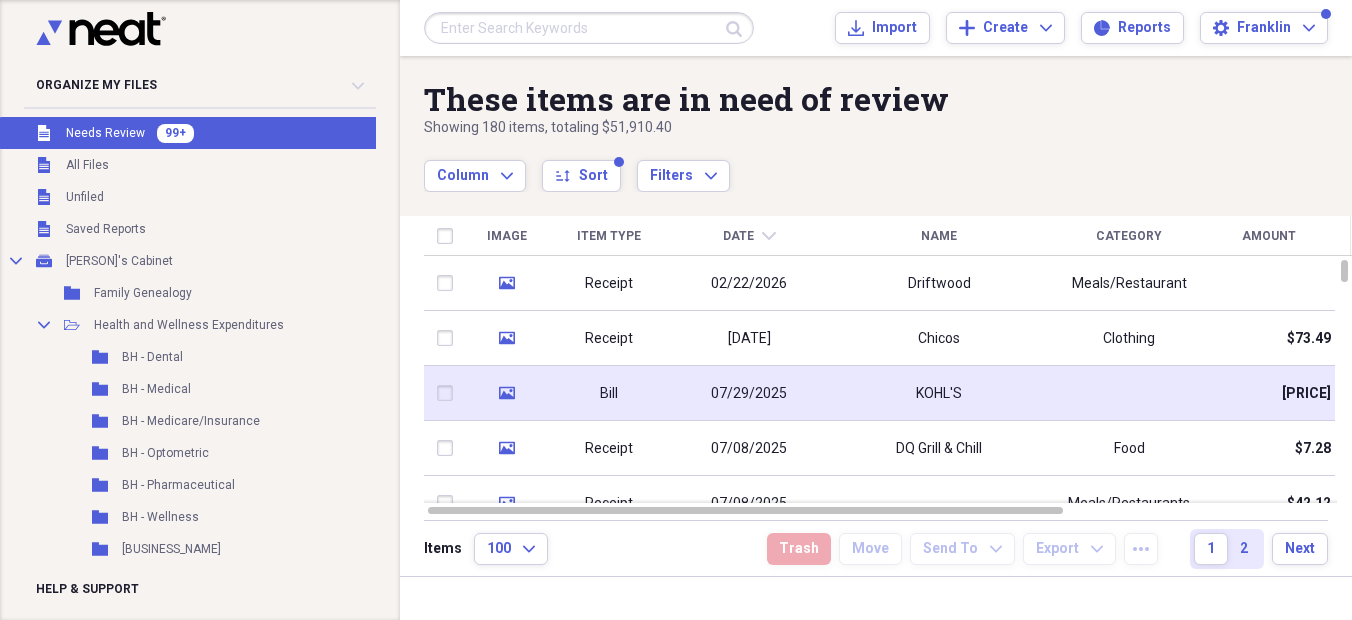 click on "07/29/2025" at bounding box center (749, 393) 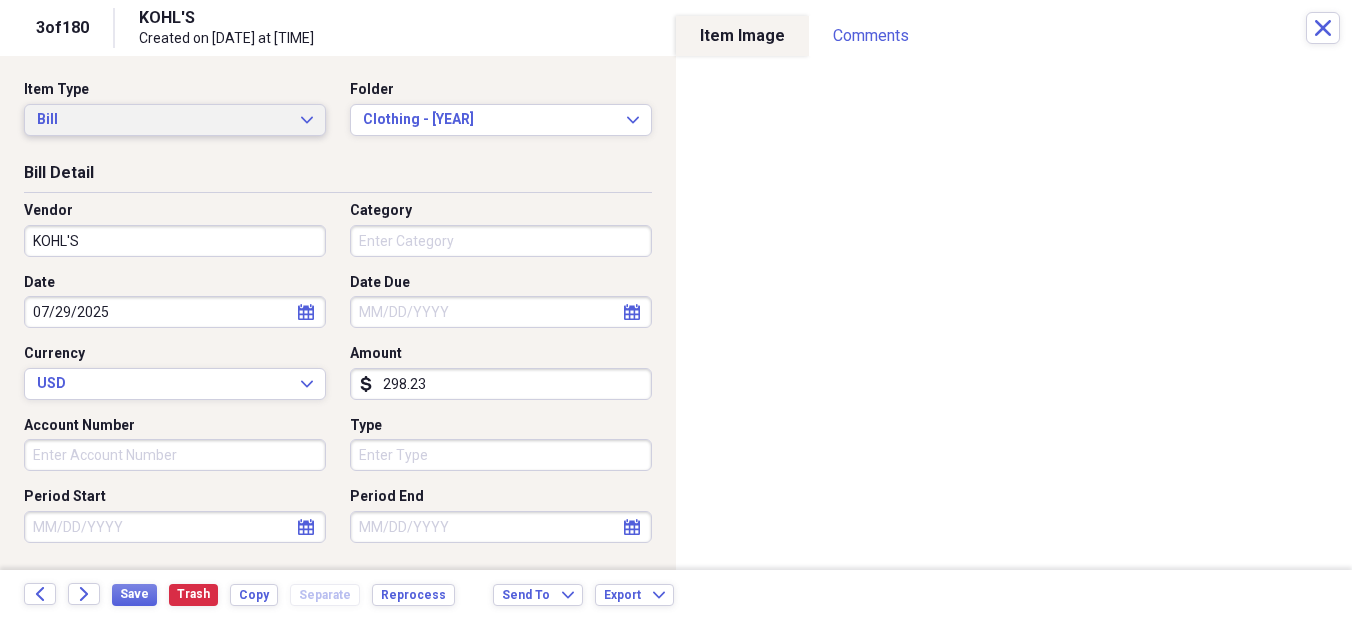 click on "Expand" 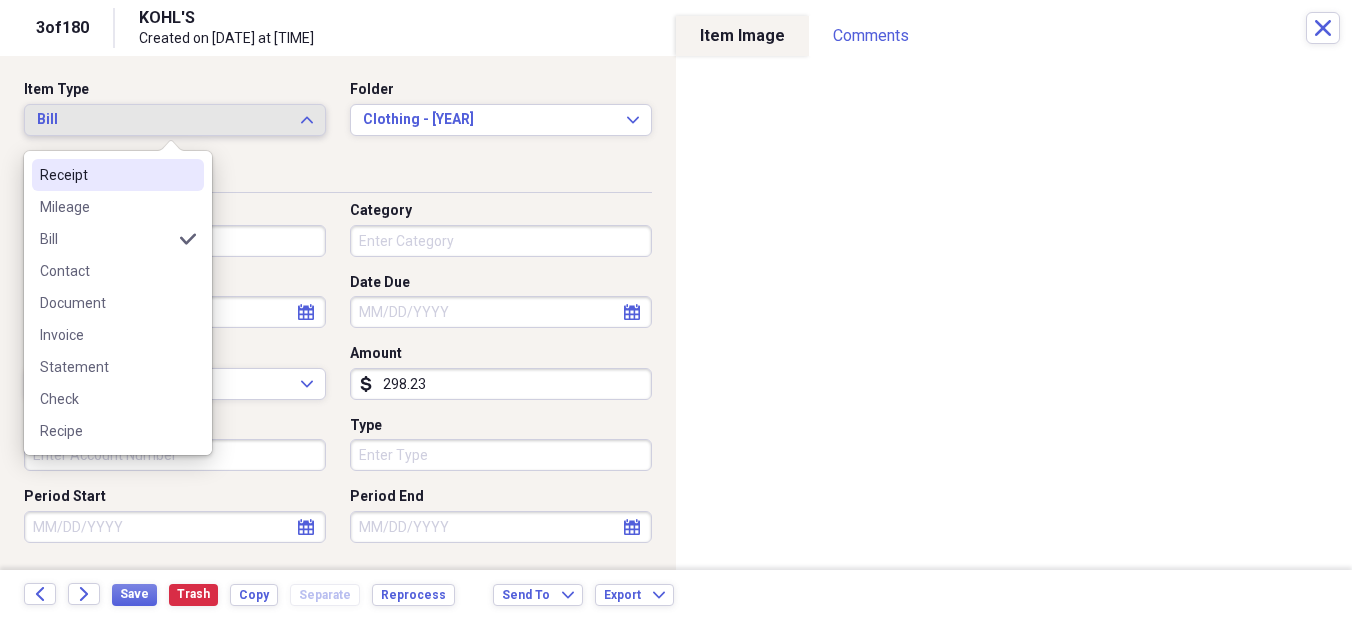 click on "Receipt" at bounding box center [106, 175] 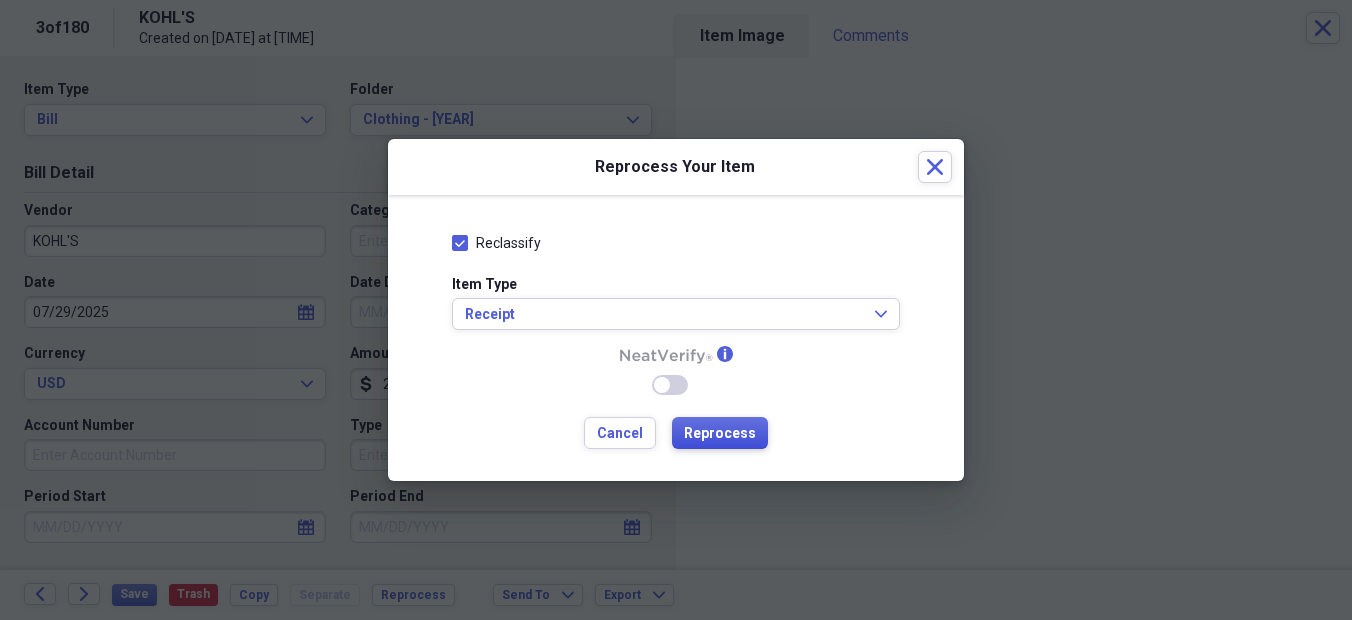 click on "Reprocess" at bounding box center [720, 434] 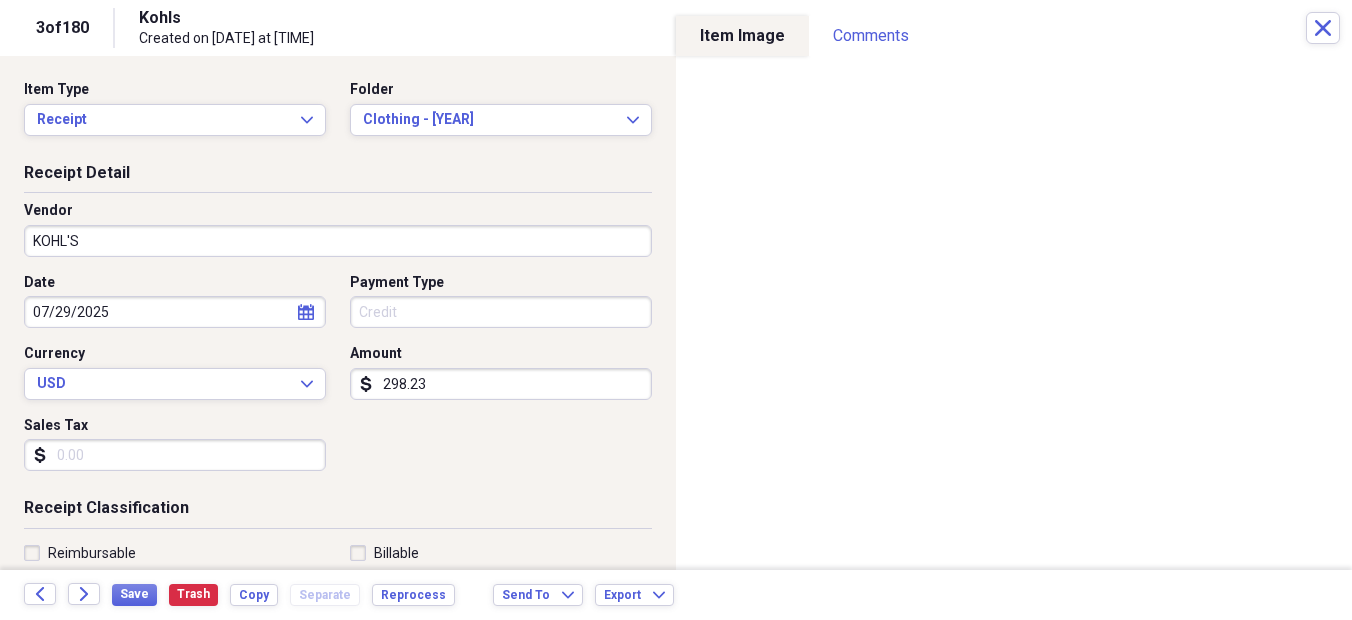 type on "Kohls" 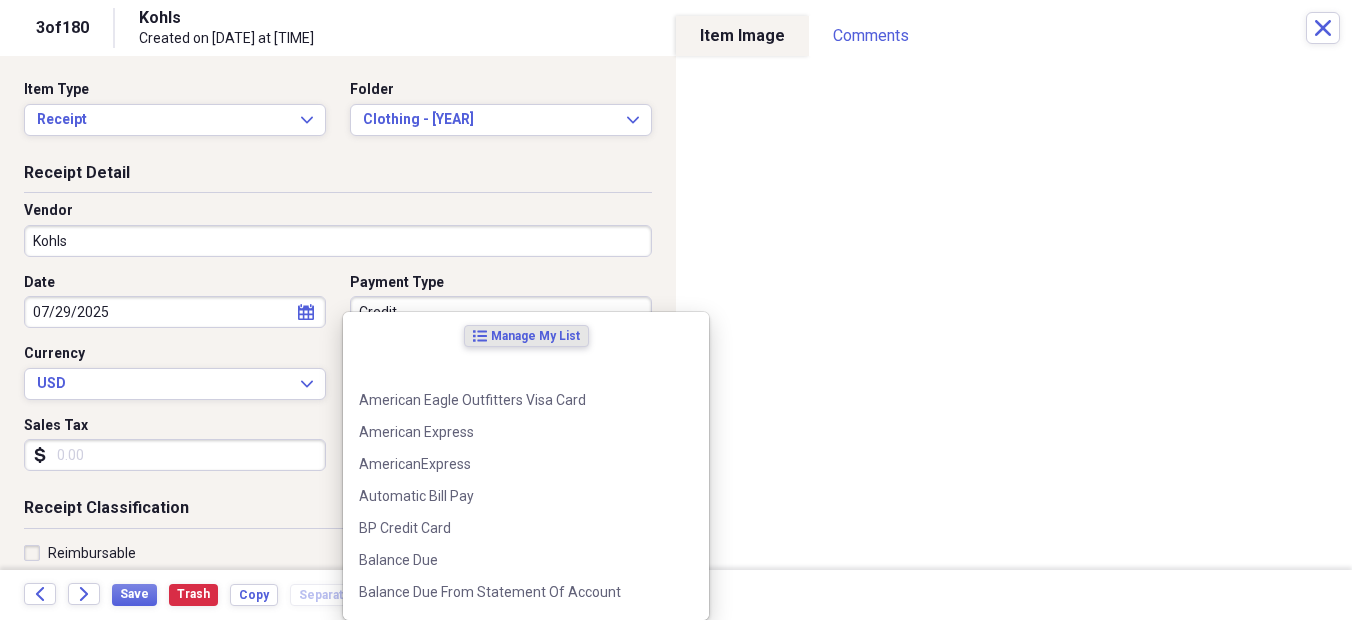 click on "Franklin's Cabinet" at bounding box center [676, 310] 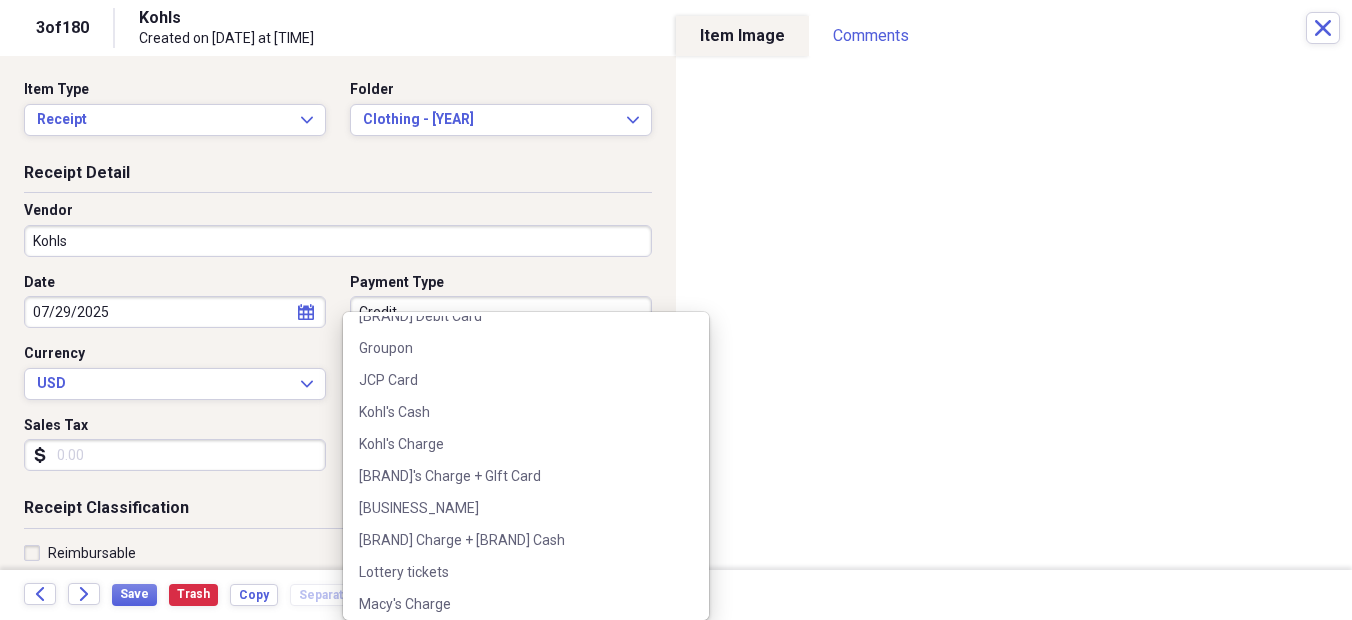 scroll, scrollTop: 3117, scrollLeft: 0, axis: vertical 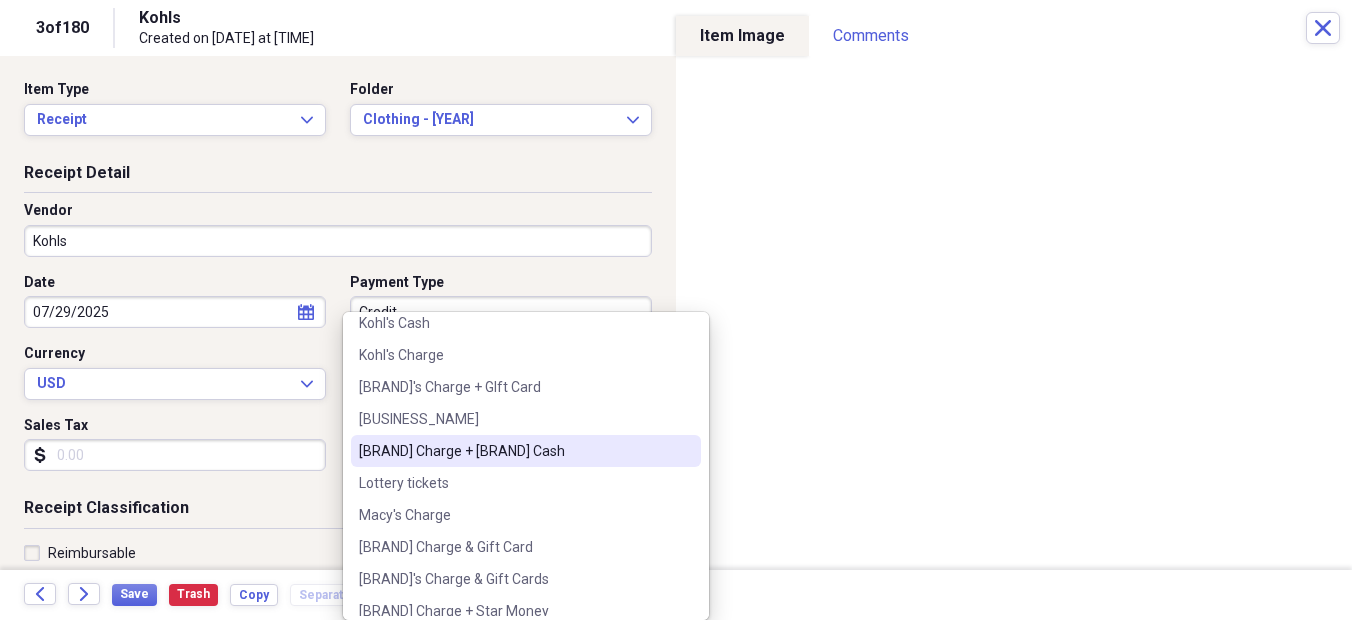 click on "[BRAND] Charge + [BRAND] Cash" at bounding box center [526, 451] 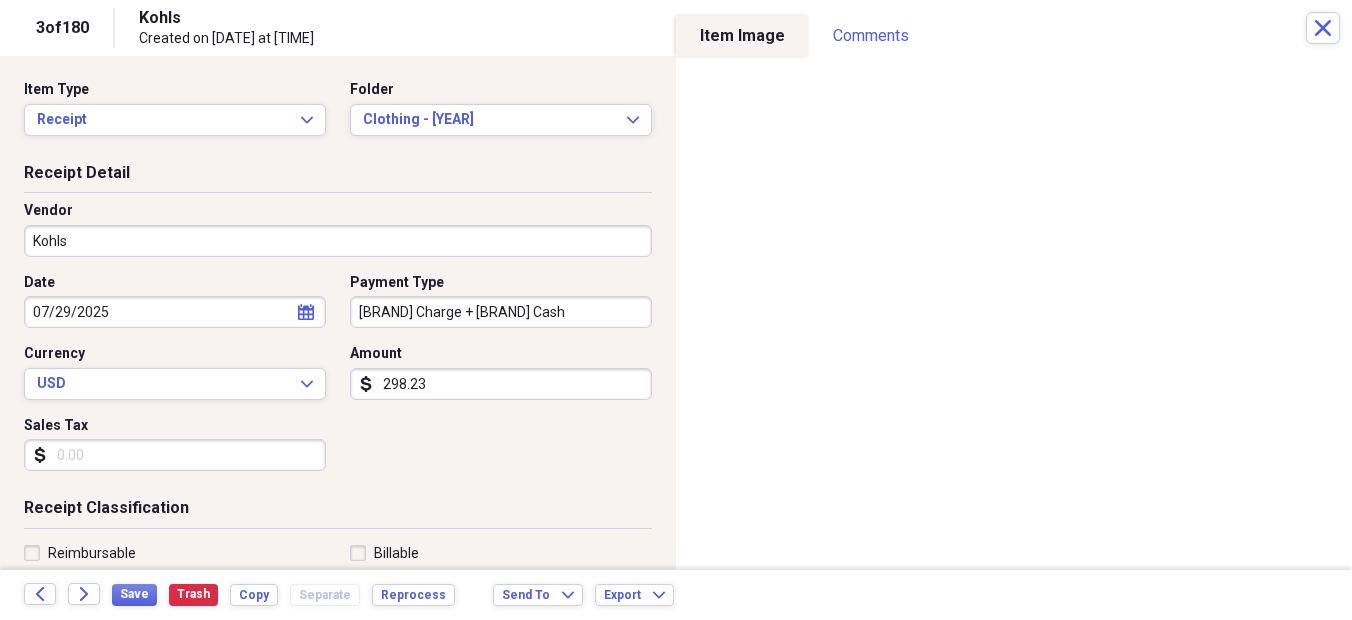 click on "Kohls" at bounding box center (338, 241) 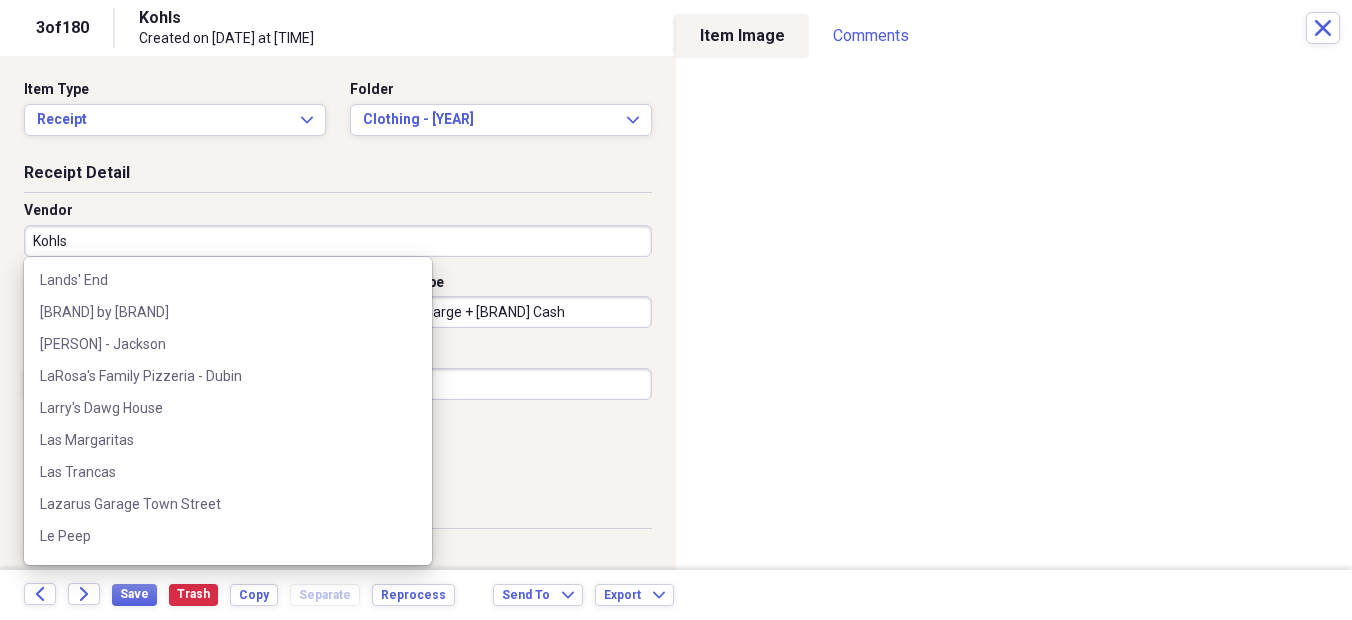 scroll, scrollTop: 37668, scrollLeft: 0, axis: vertical 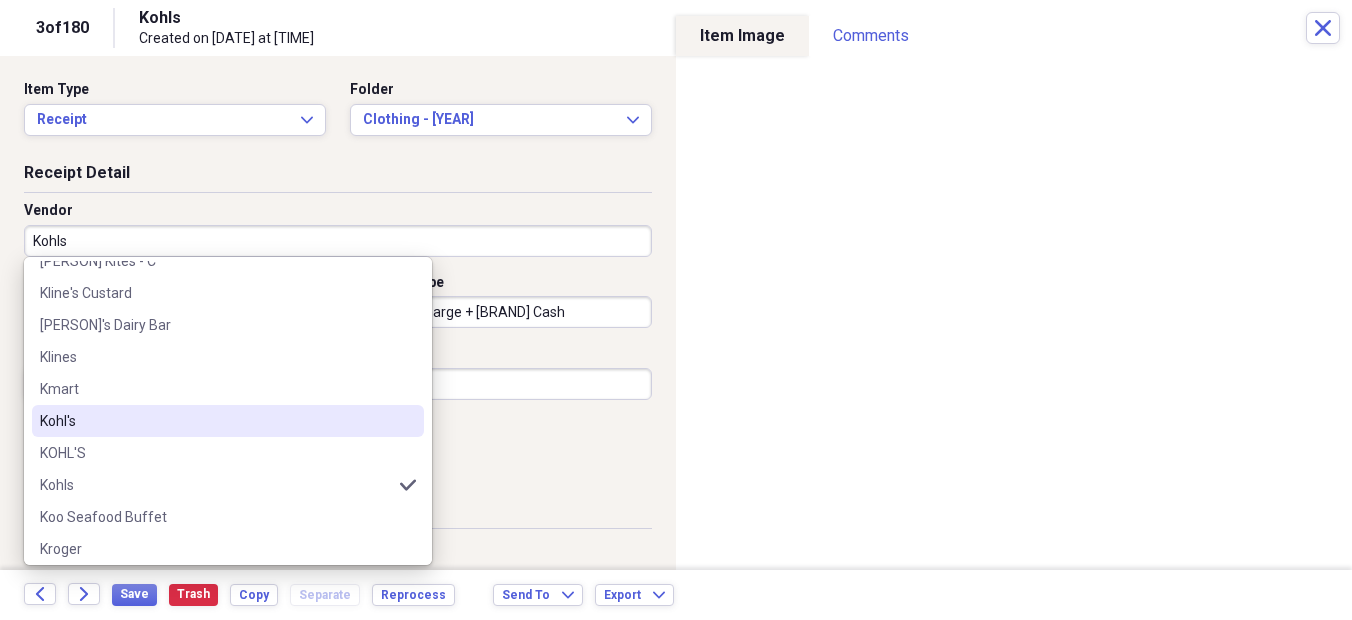 click on "Kohl's" at bounding box center [216, 421] 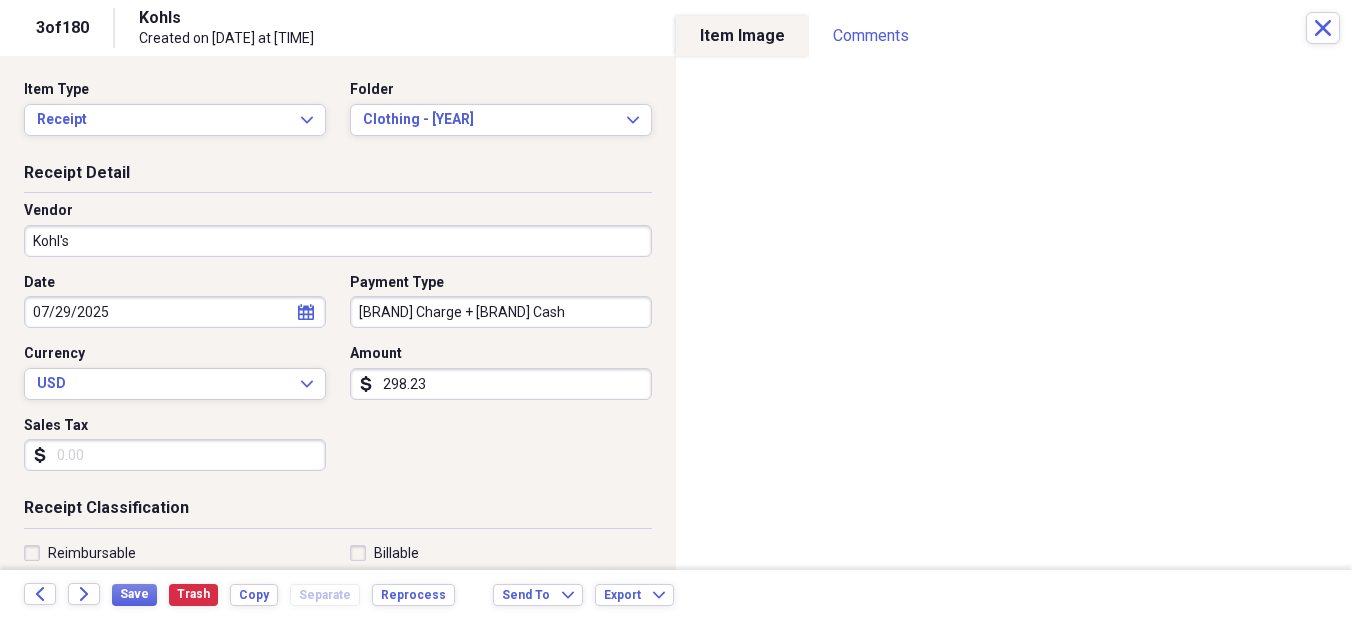 click on "Sales Tax" at bounding box center [175, 455] 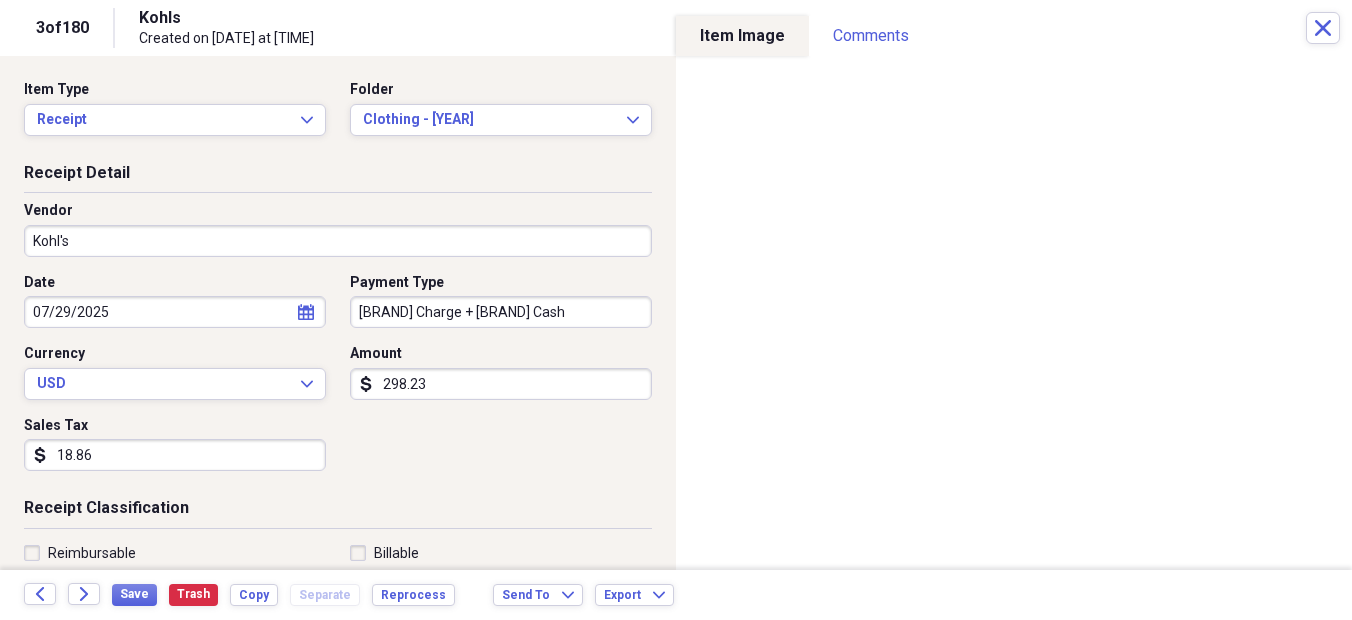 type on "18.86" 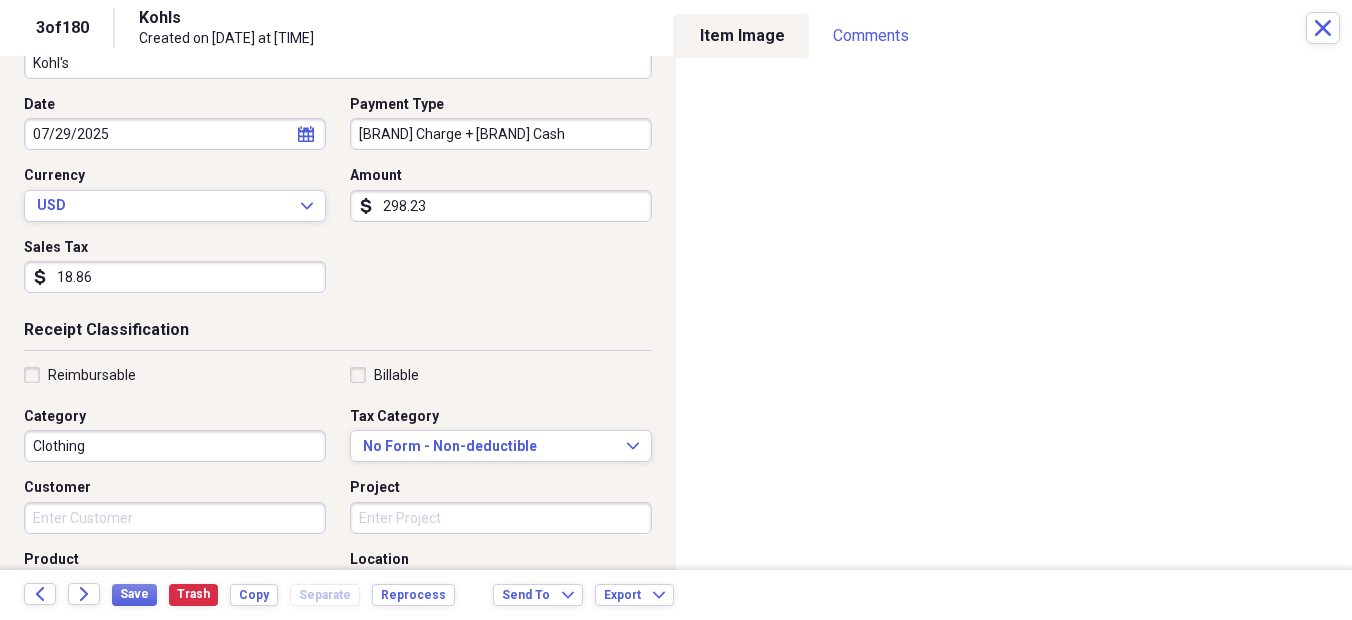 scroll, scrollTop: 203, scrollLeft: 0, axis: vertical 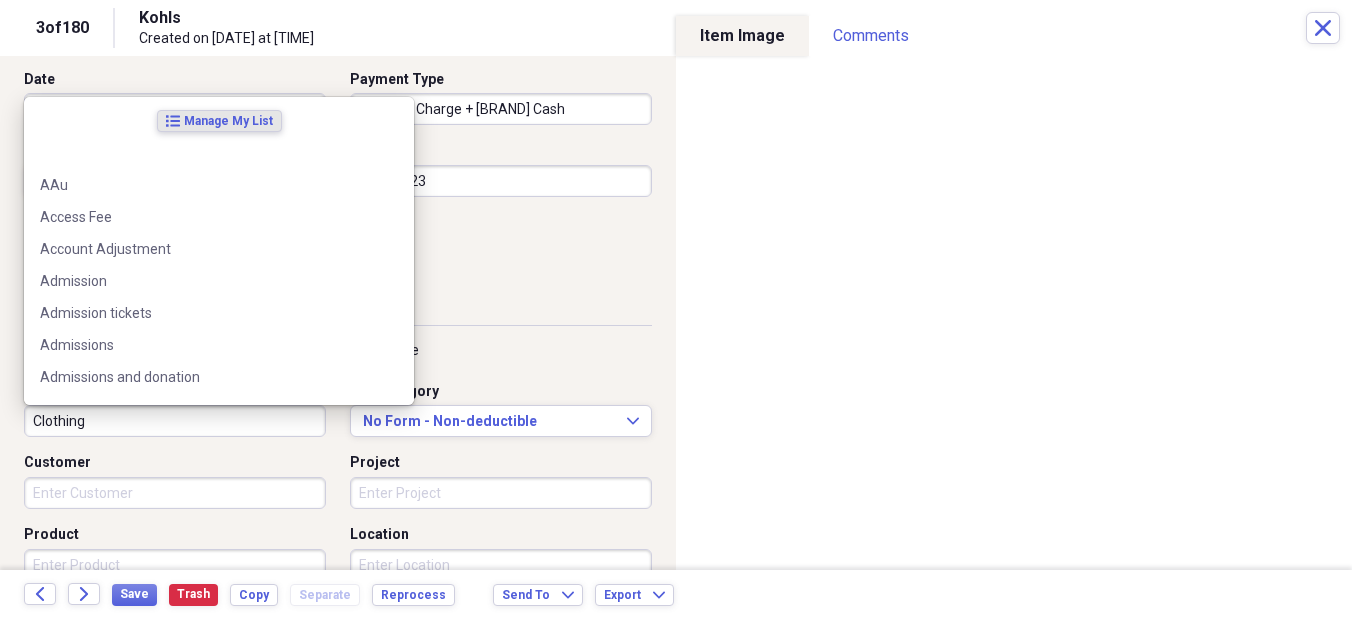 click on "Clothing" at bounding box center (175, 421) 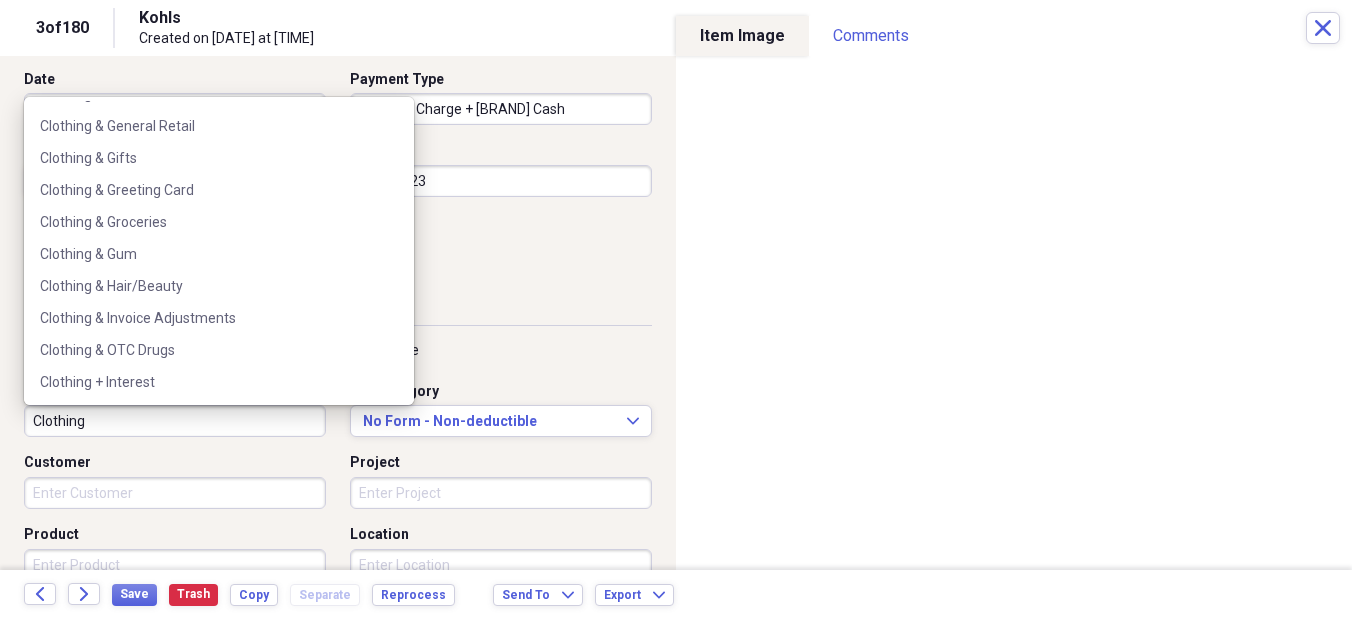 scroll, scrollTop: 2775, scrollLeft: 0, axis: vertical 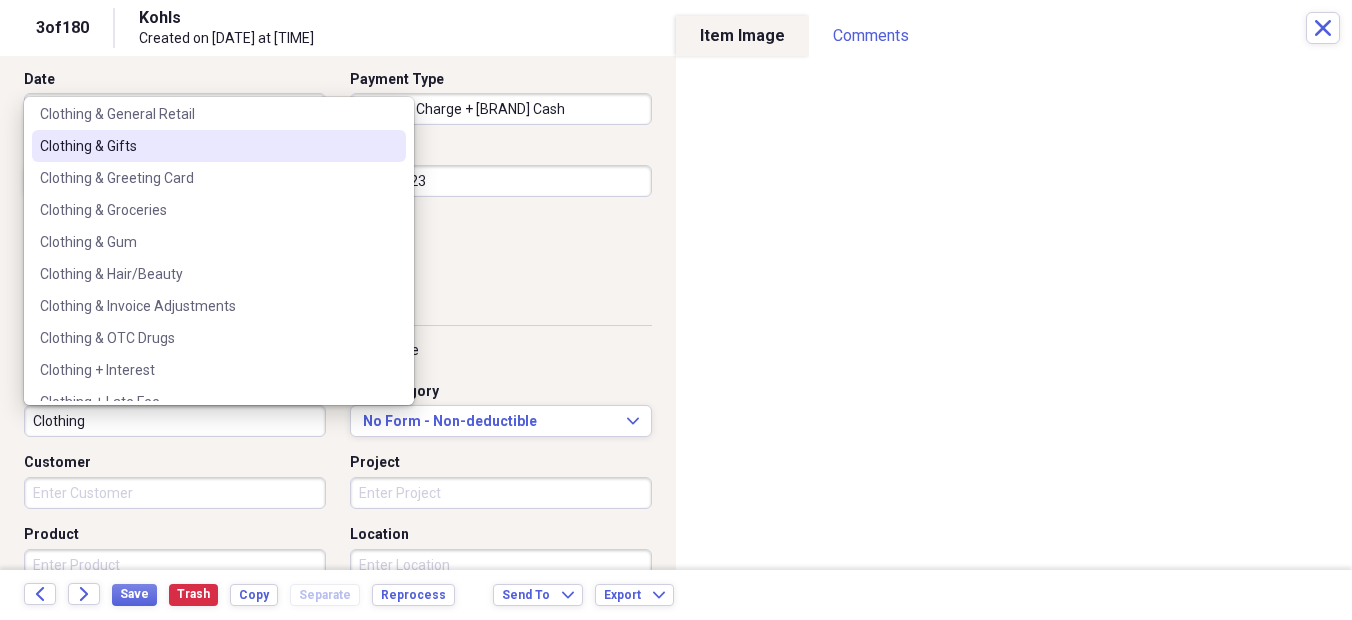 click on "Clothing & Gifts" at bounding box center (207, 146) 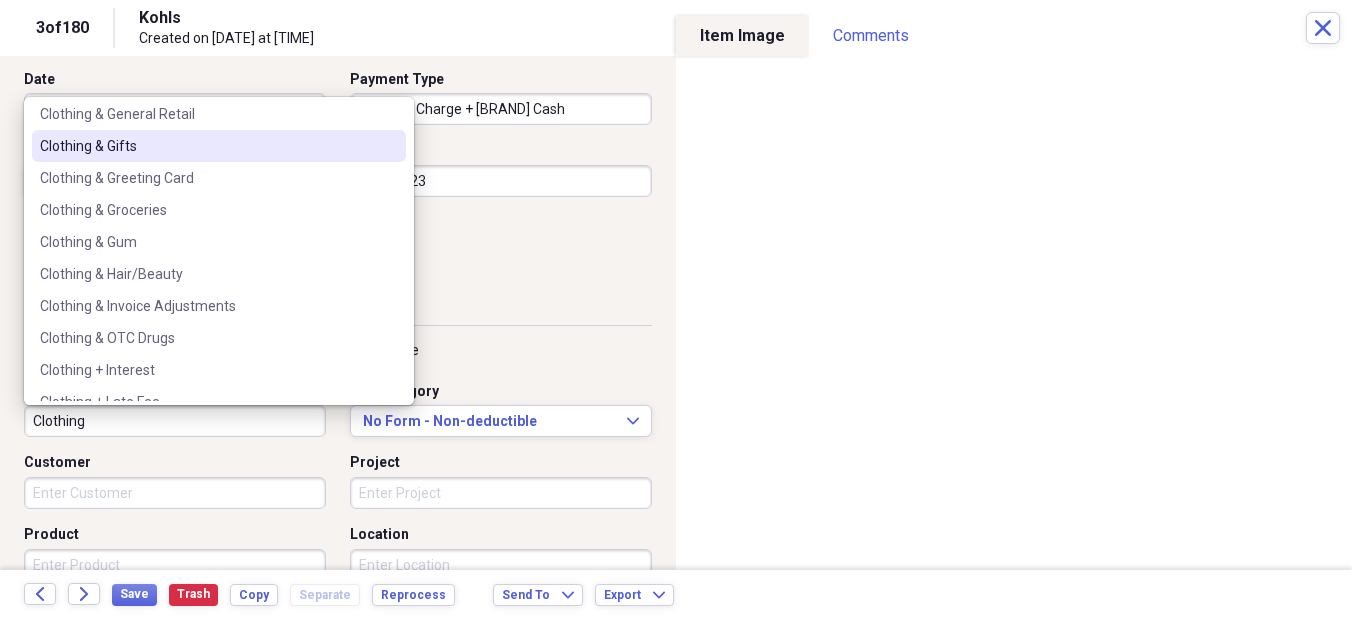 type on "Clothing & Gifts" 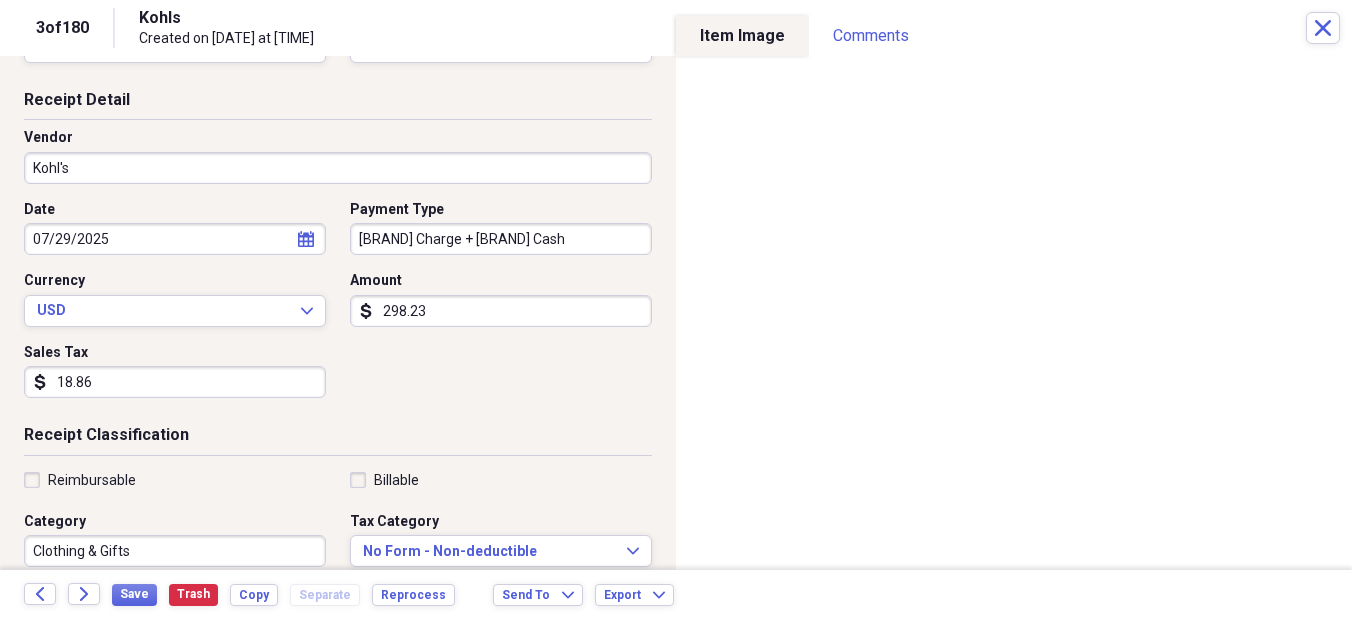 scroll, scrollTop: 0, scrollLeft: 0, axis: both 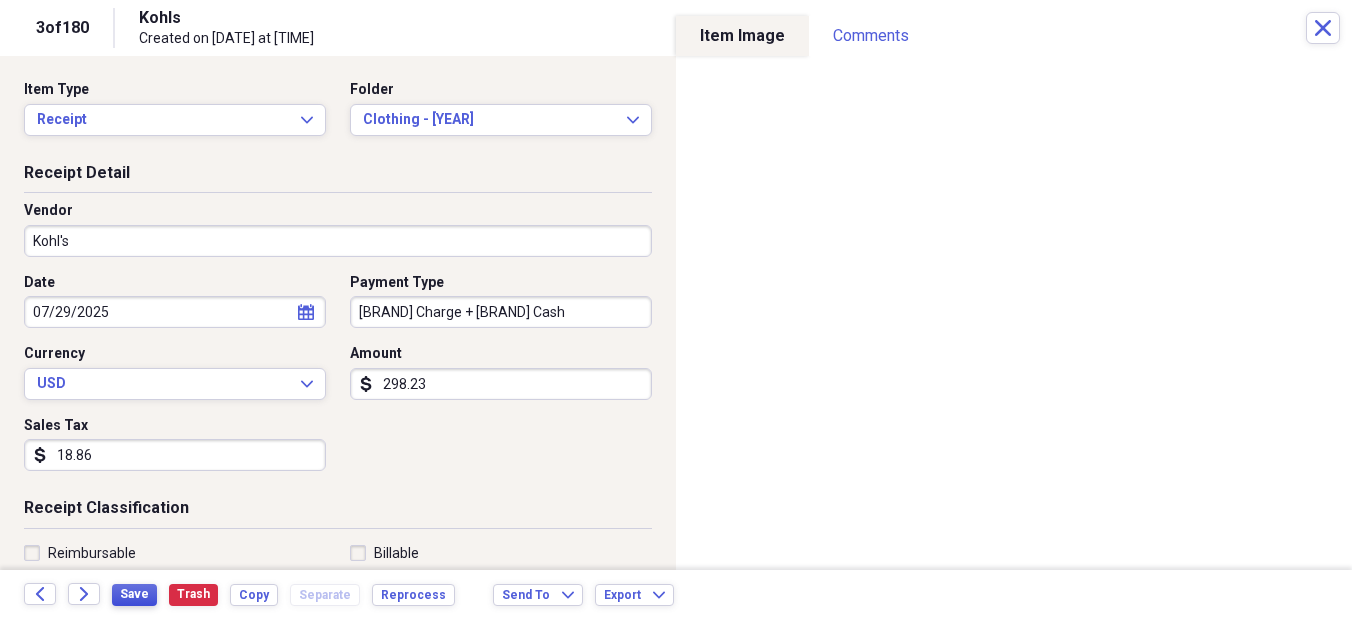 click on "Save" at bounding box center [134, 594] 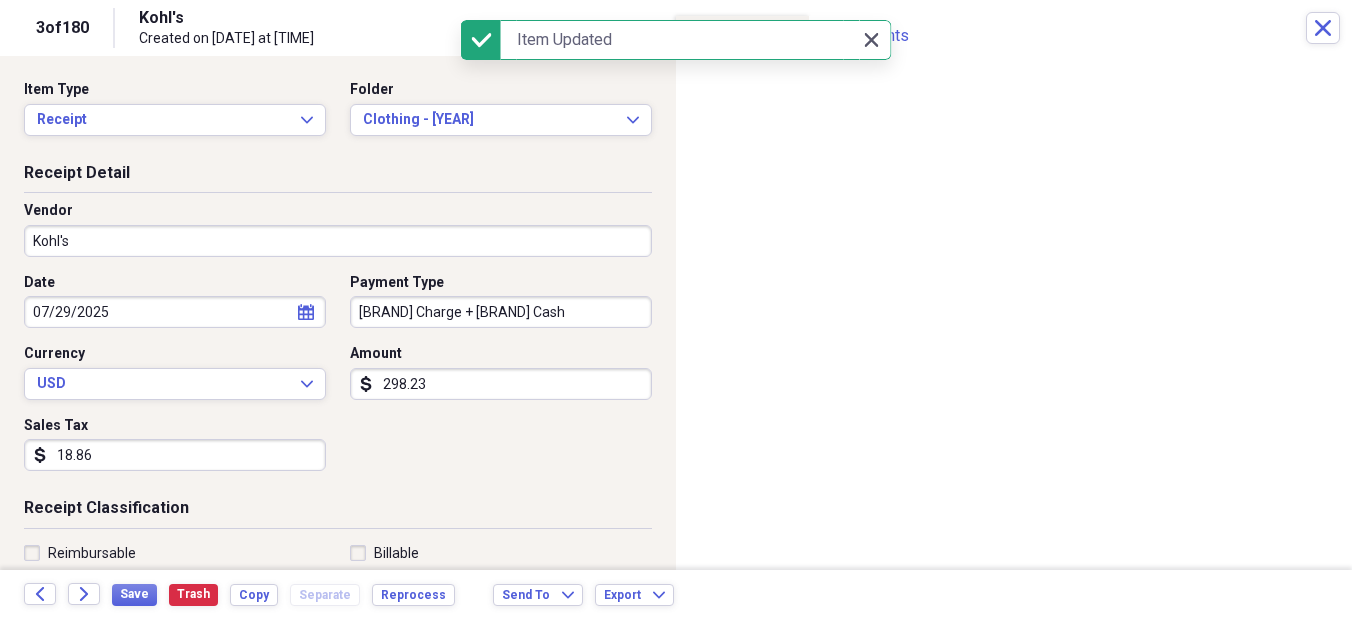 click on "Close" 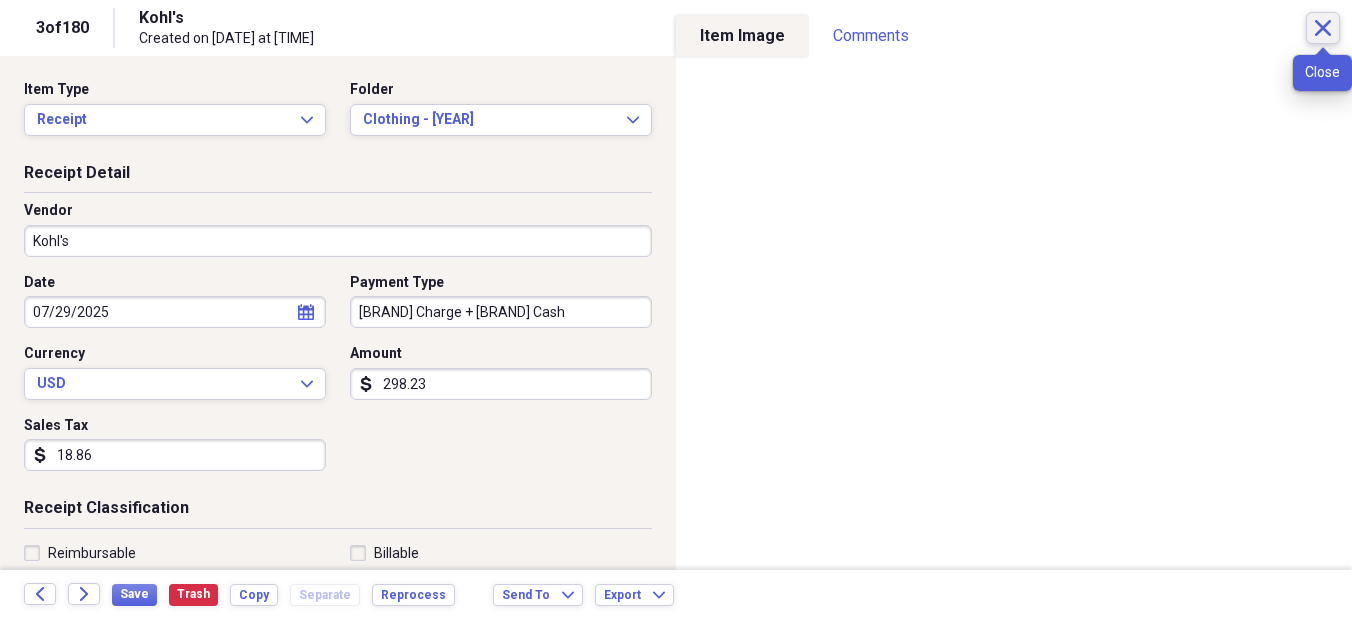 click on "Close" at bounding box center [1323, 28] 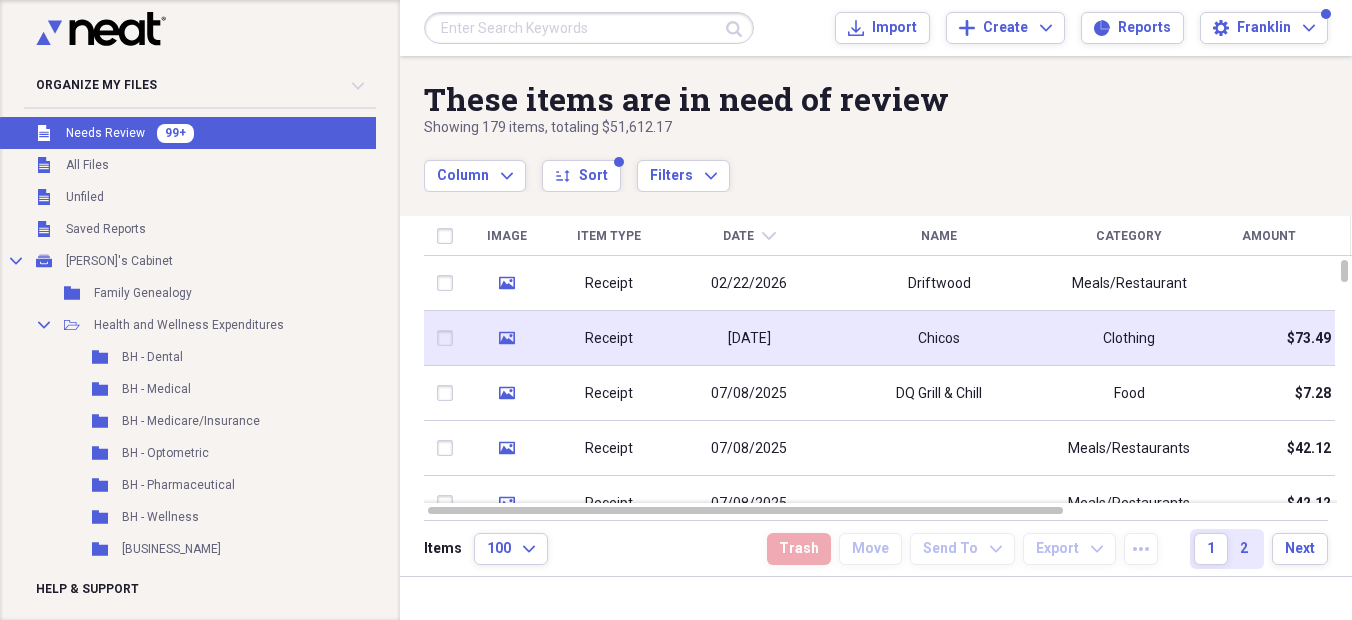 click on "media Receipt" at bounding box center (551, 338) 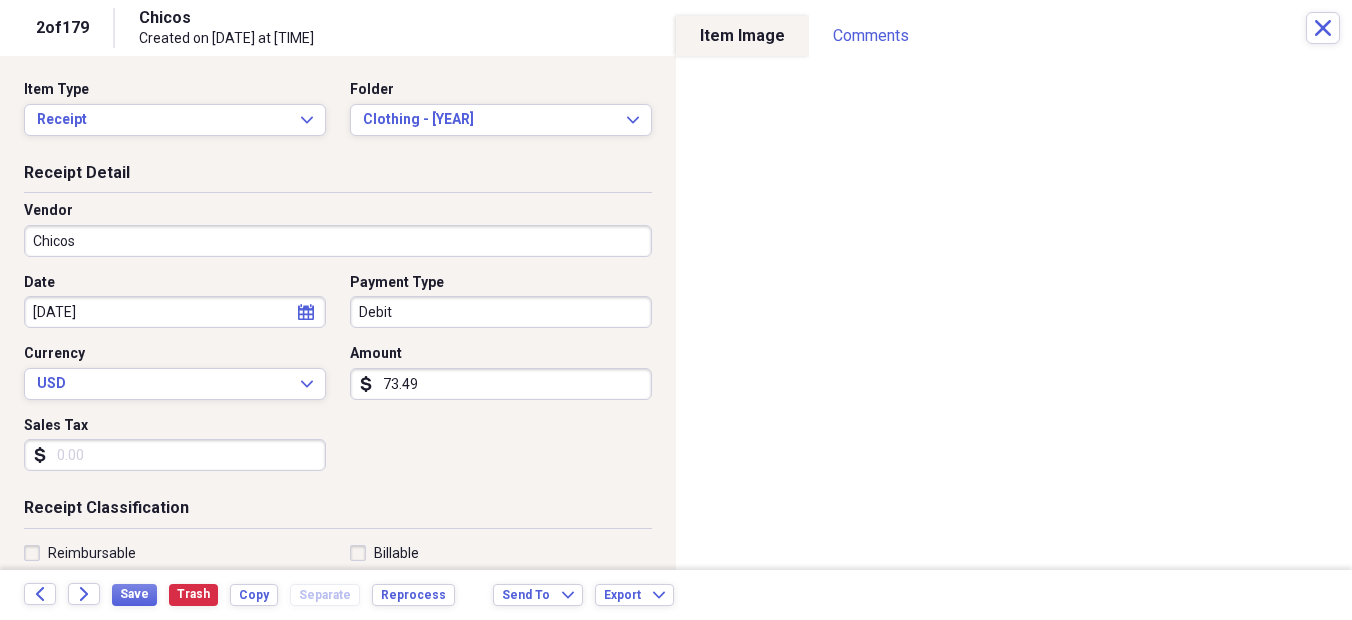 scroll, scrollTop: 67, scrollLeft: 0, axis: vertical 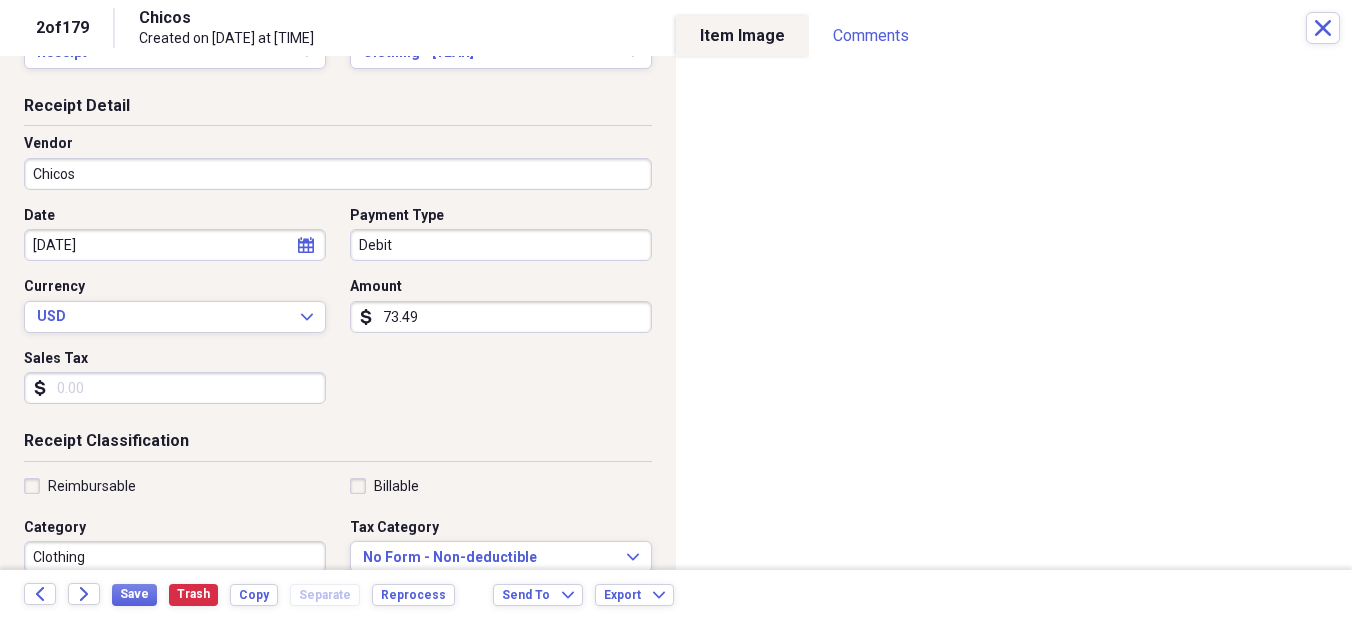 click on "[DATE]" at bounding box center (175, 245) 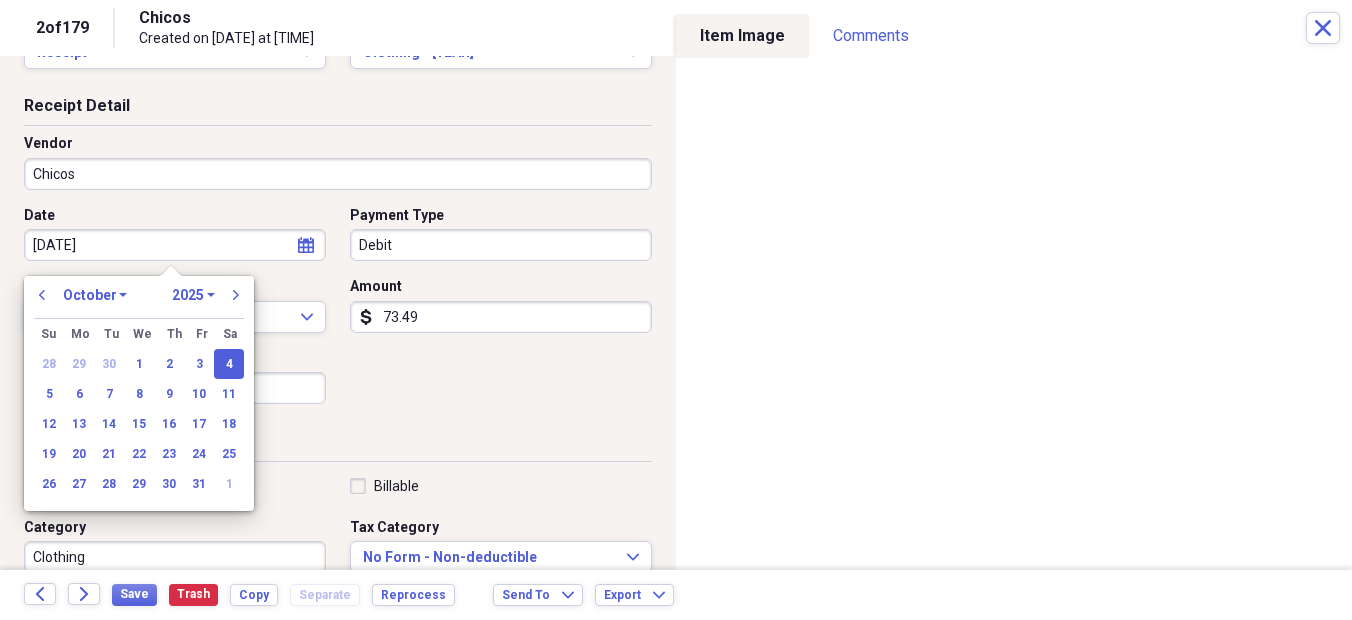 click on "Chicos" at bounding box center (338, 174) 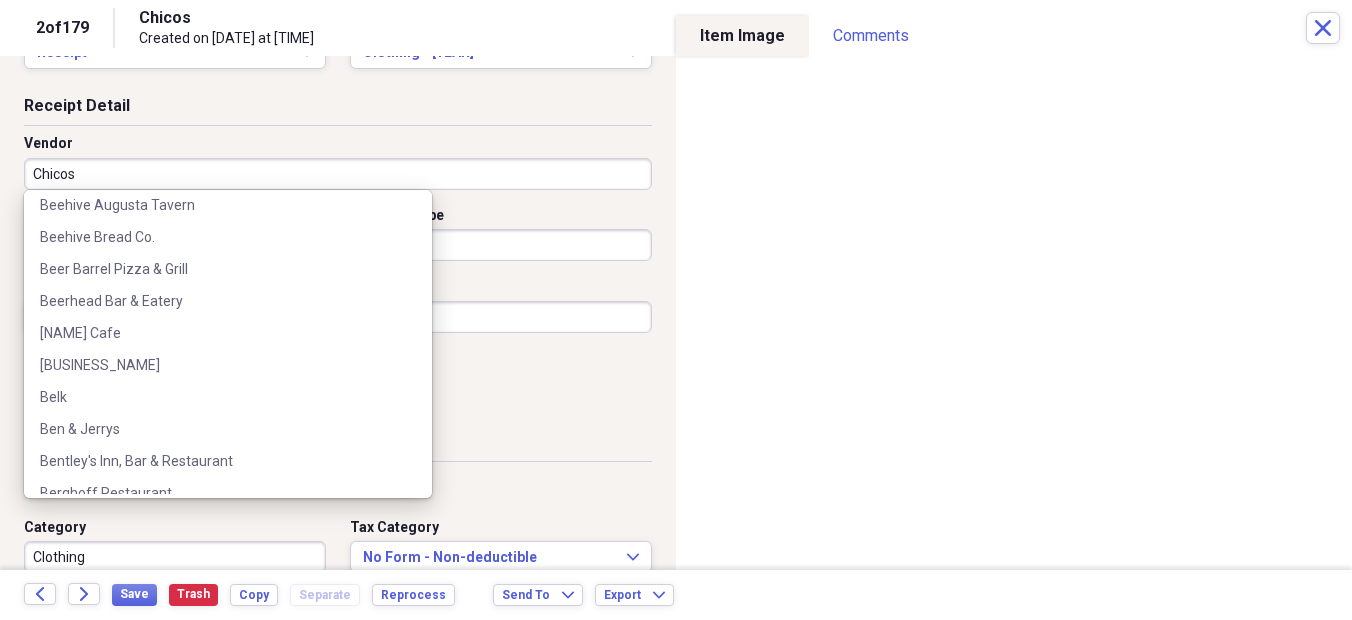 scroll, scrollTop: 12452, scrollLeft: 0, axis: vertical 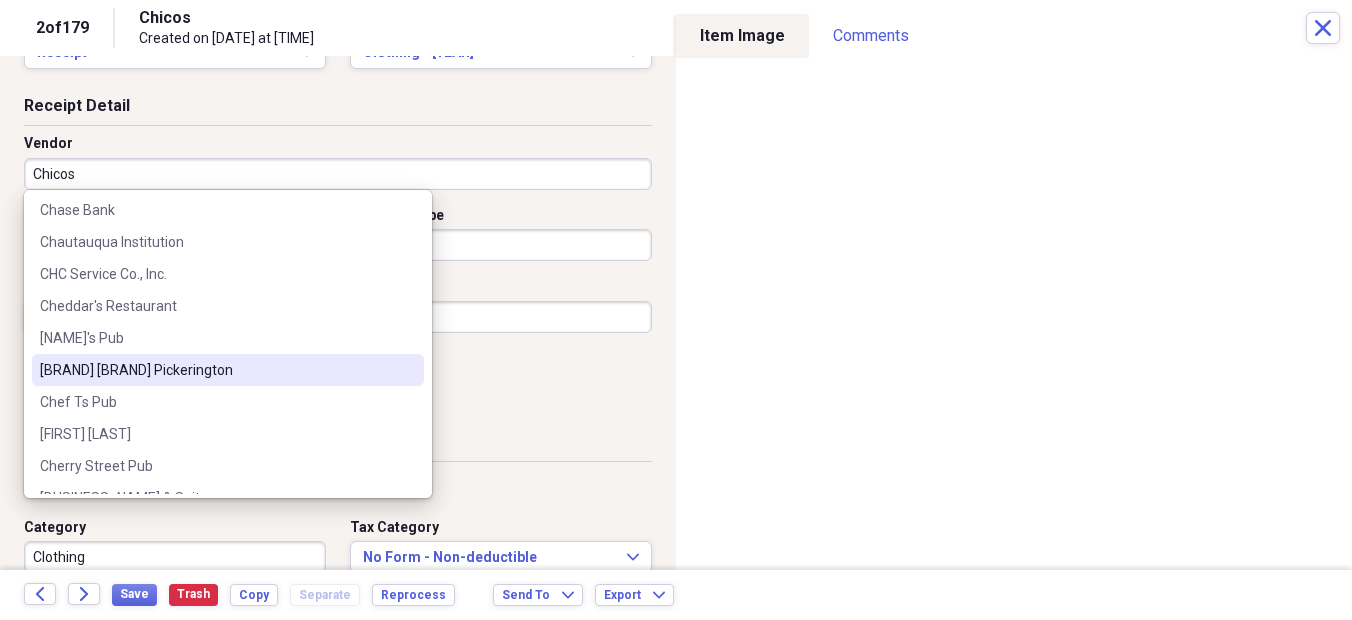 click on "list Manage My List 101 Beer Kitchen 1808 American Bistro 1850 Bistro 1909 2 Daughters Concessions 3rd & Gay - BA Parking 4 Brothers BP 5 Bean Coffee 7 Eleven 7-Eleven 7-Eleven Store 88 Keys Music Studio, L.L.C. 911 Memorial Museum A & J's Wingburger A Twist On Olives AAA Ohio Auto Club AAIS AARP Abebooks.com Abercrombie & Fitch Abraham Lincoln Presidential Library & Museum Abuelo's Academy Sports + Outdoors Accent Chicago- Water Tower ACCOUNTONLINE Ace Fence & Deck LLC Ace Parking - San Diego ACLU ACLU (via PayPal) ACT*OHHF prod INTERNET[PHONE]CA ActBlue ActBlue via PayPal adidas adidas America, Inc. (via PayPal) Adobe Agave Advanage Advance Auto Parts Advanced Columbus Dentistry Aerie Aerie/American Eagle Aeropostale agape Agroscapes AHA for Kids Airbnb Airport shuttle driver Airshop (Asur C Conv Shop) AKC Reunite Al Untch Aladdin's Eatery Alamo Albertsons Aldi Ale House 1890 Alessa Ali Sberna Ali, Becky, Bri Alison Sberna Alison Sberna via PayPal Alison Sberna via Venmo All American Eyeglass Repair BP" at bounding box center (228, 344) 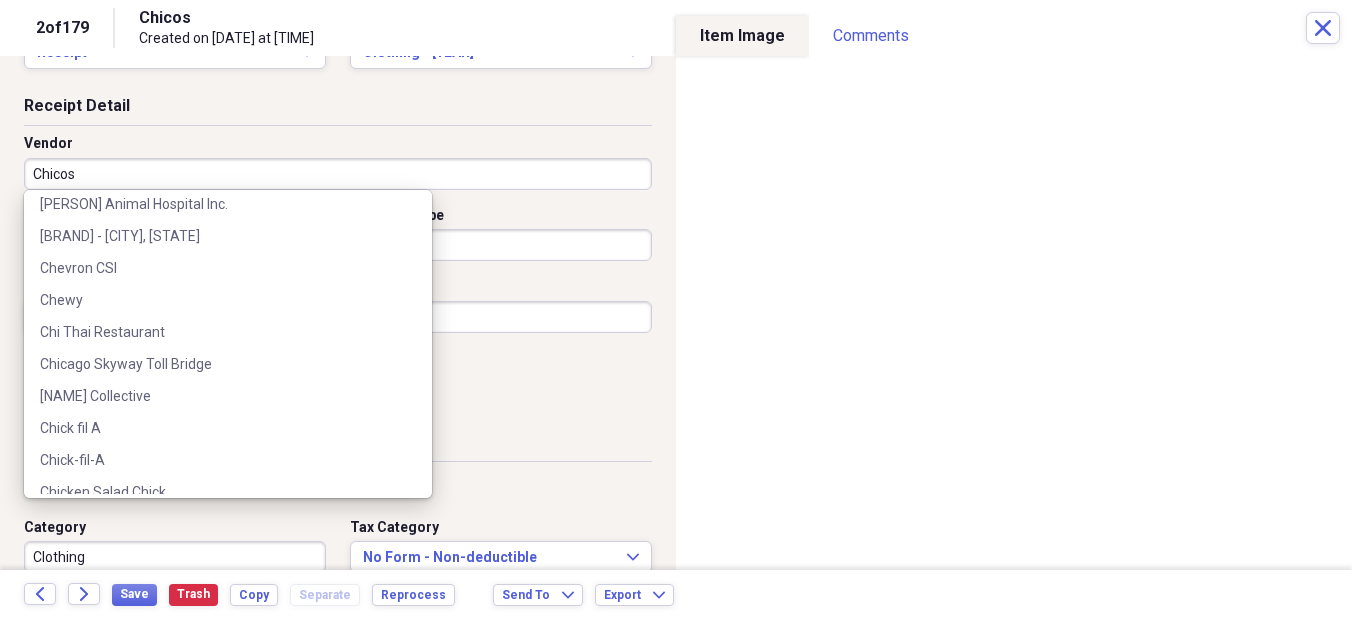 scroll, scrollTop: 12946, scrollLeft: 0, axis: vertical 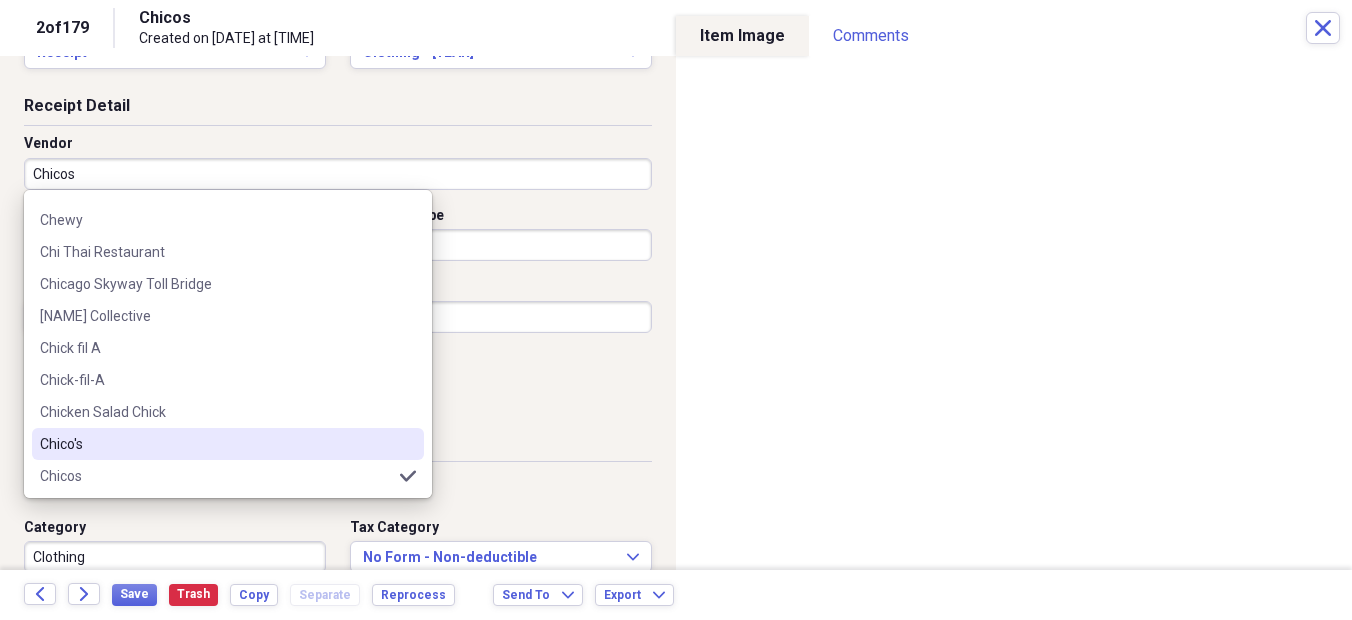 click on "Chico's" at bounding box center [216, 444] 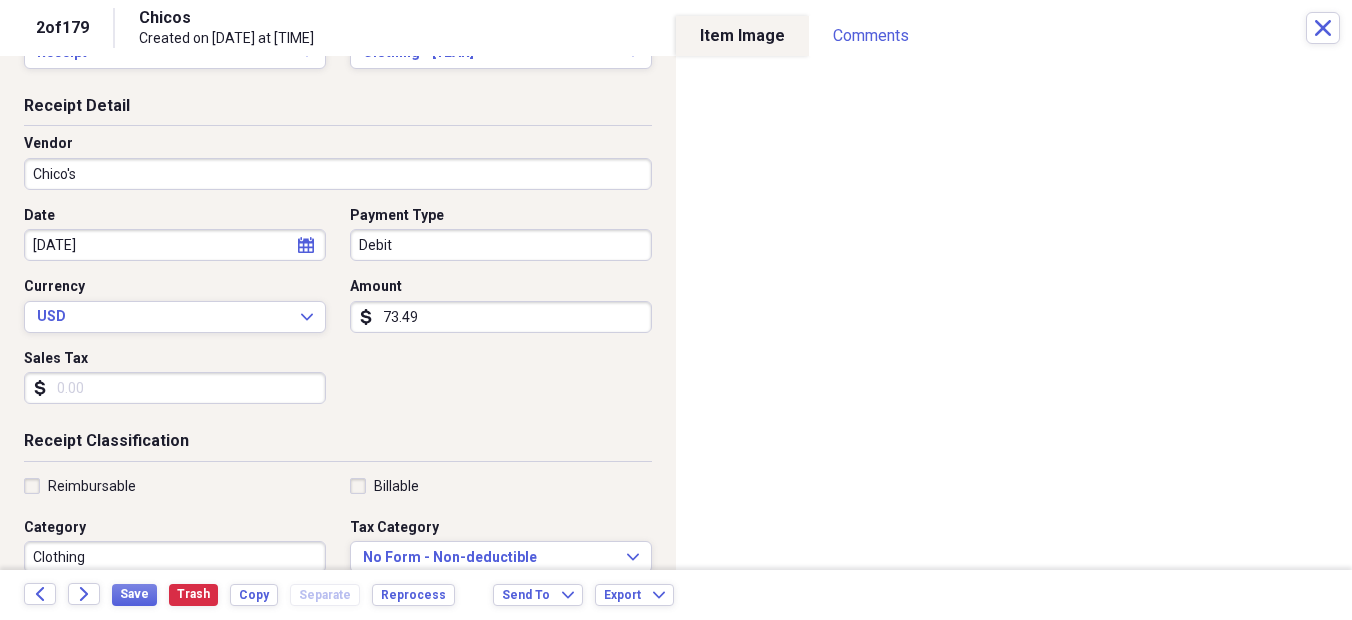 click 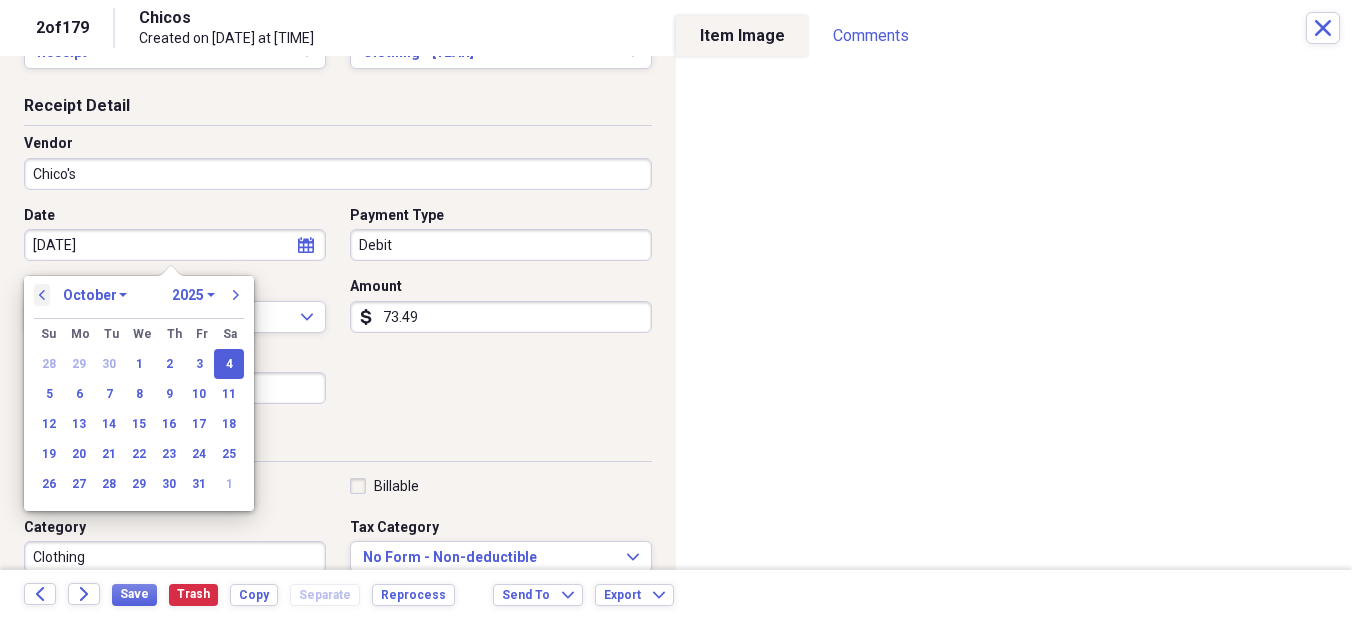 click on "previous" at bounding box center [42, 295] 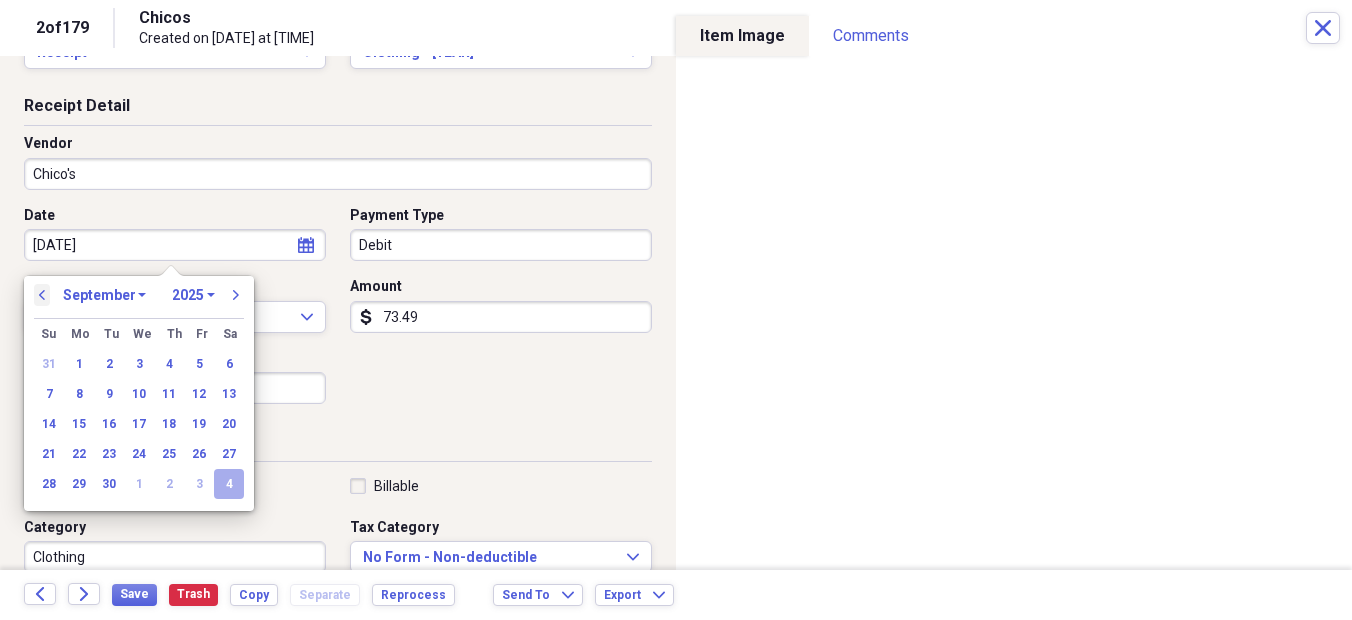 click on "previous" at bounding box center [42, 295] 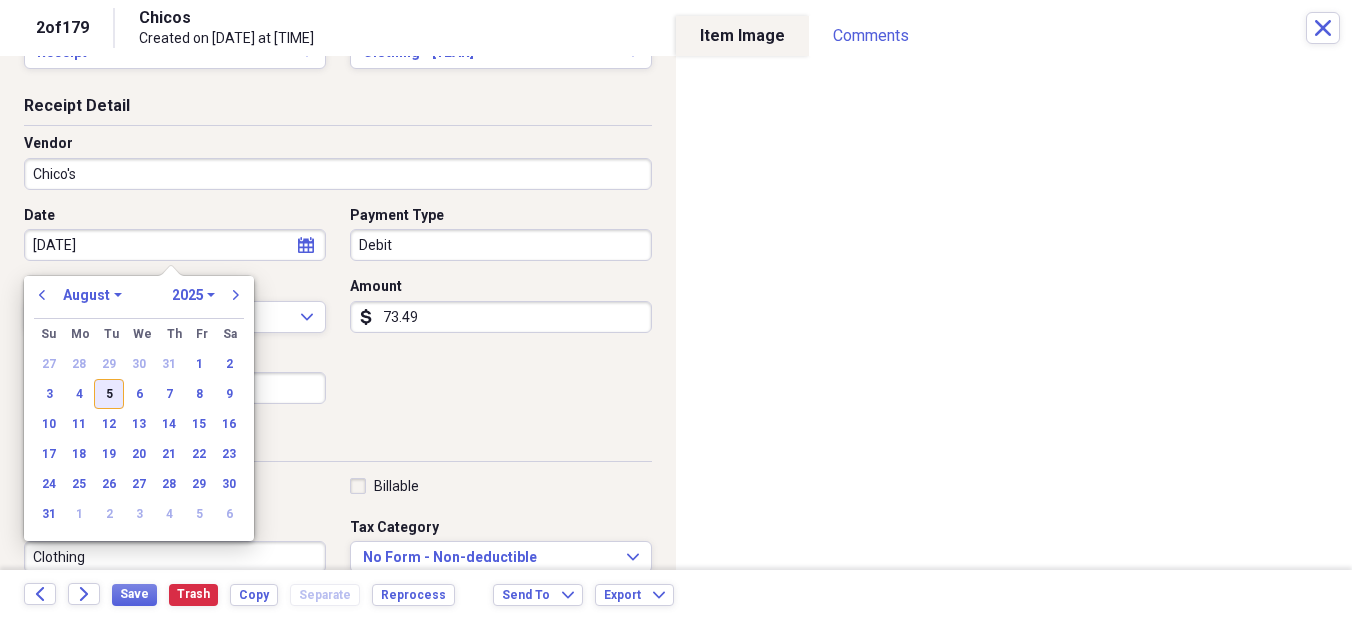 click on "5" at bounding box center [109, 394] 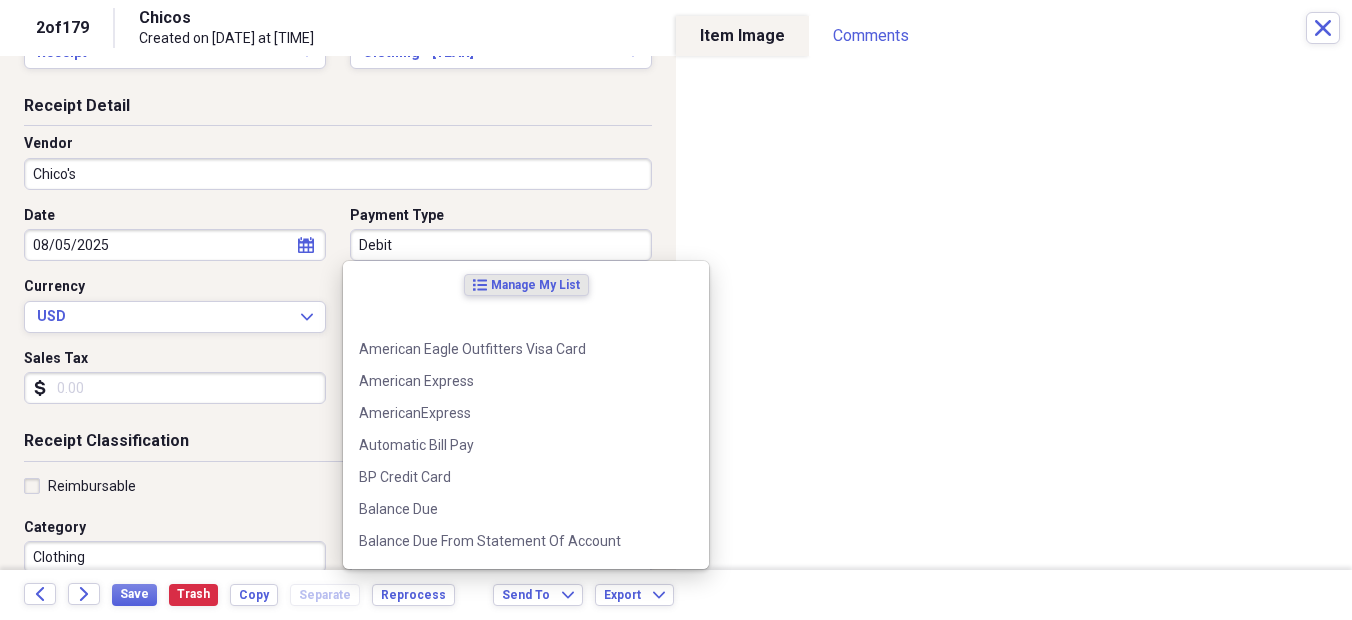 click on "Debit" at bounding box center [501, 245] 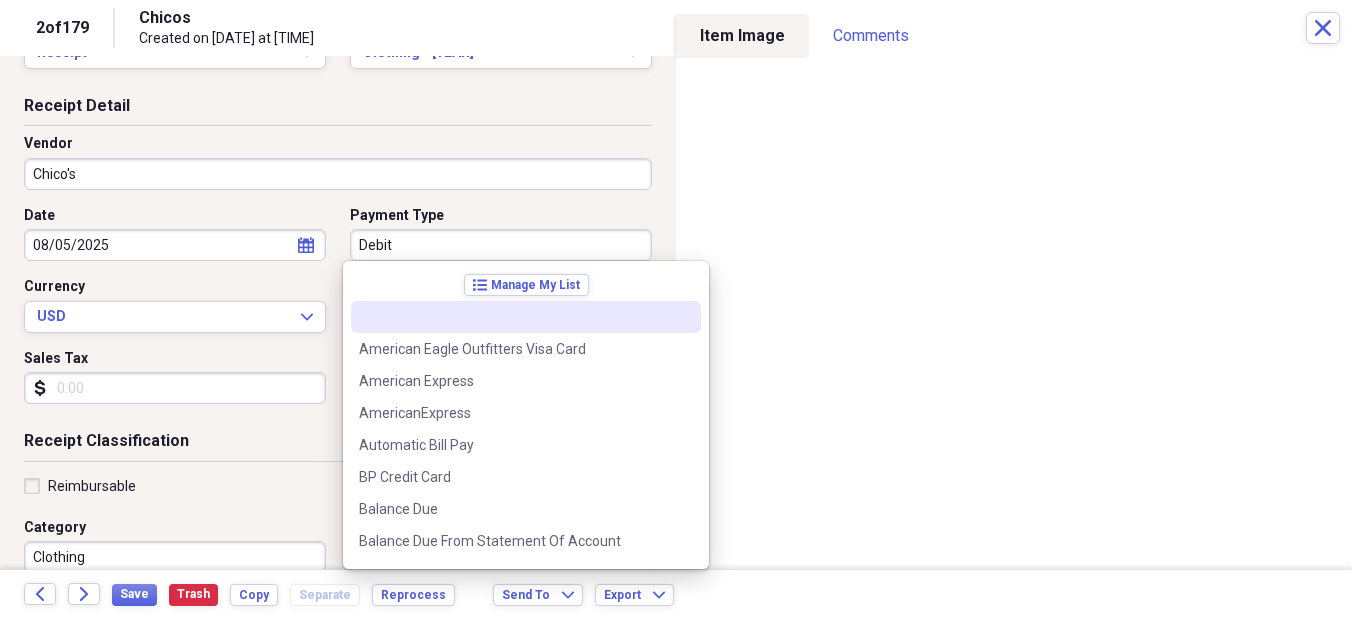 click on "Debit" at bounding box center (501, 245) 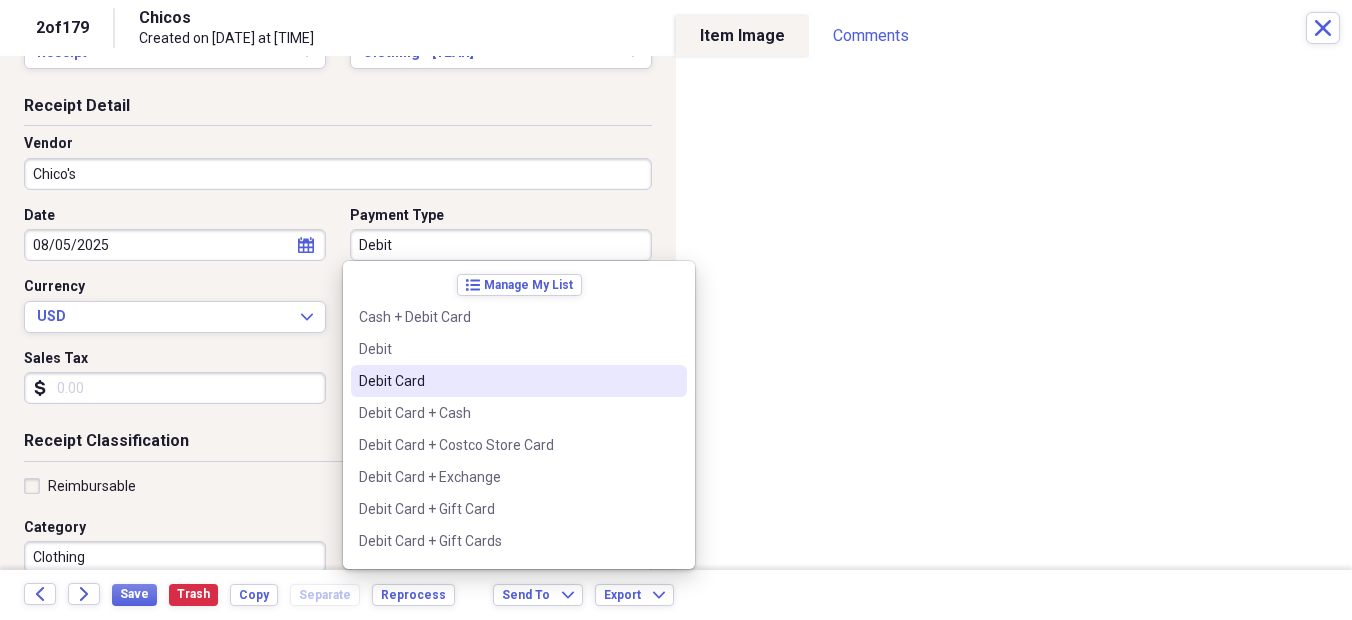 click on "Debit Card" at bounding box center (507, 381) 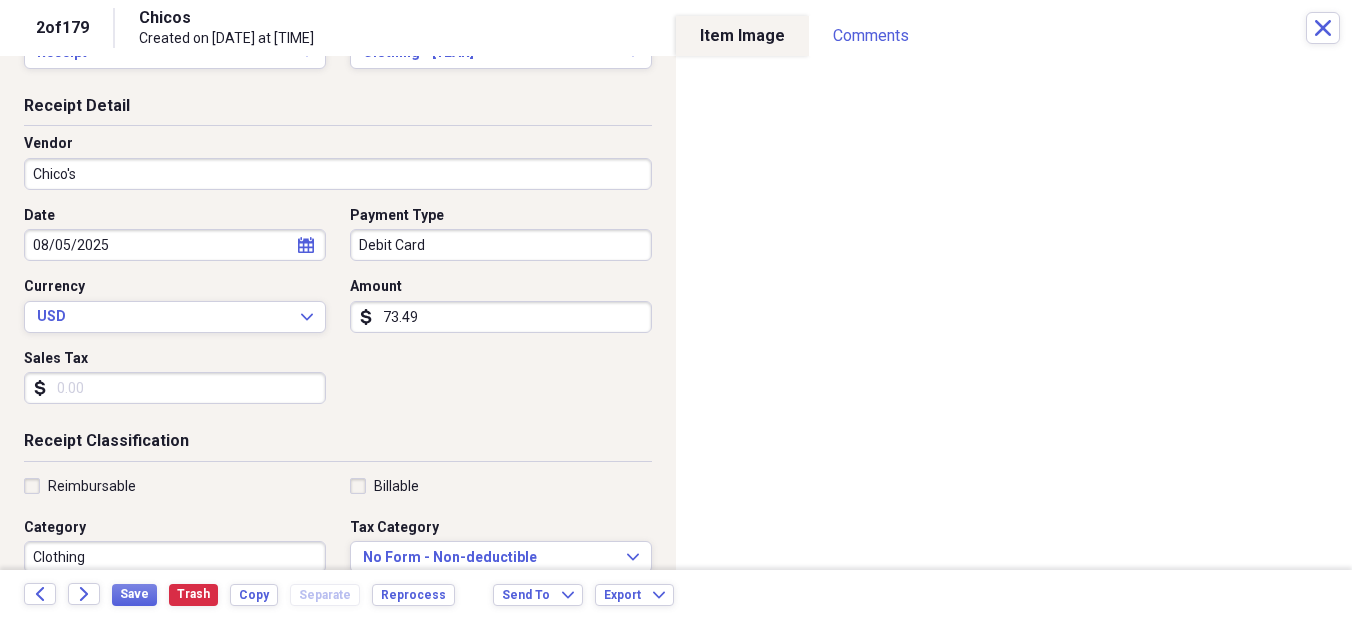 click on "Sales Tax" at bounding box center (175, 388) 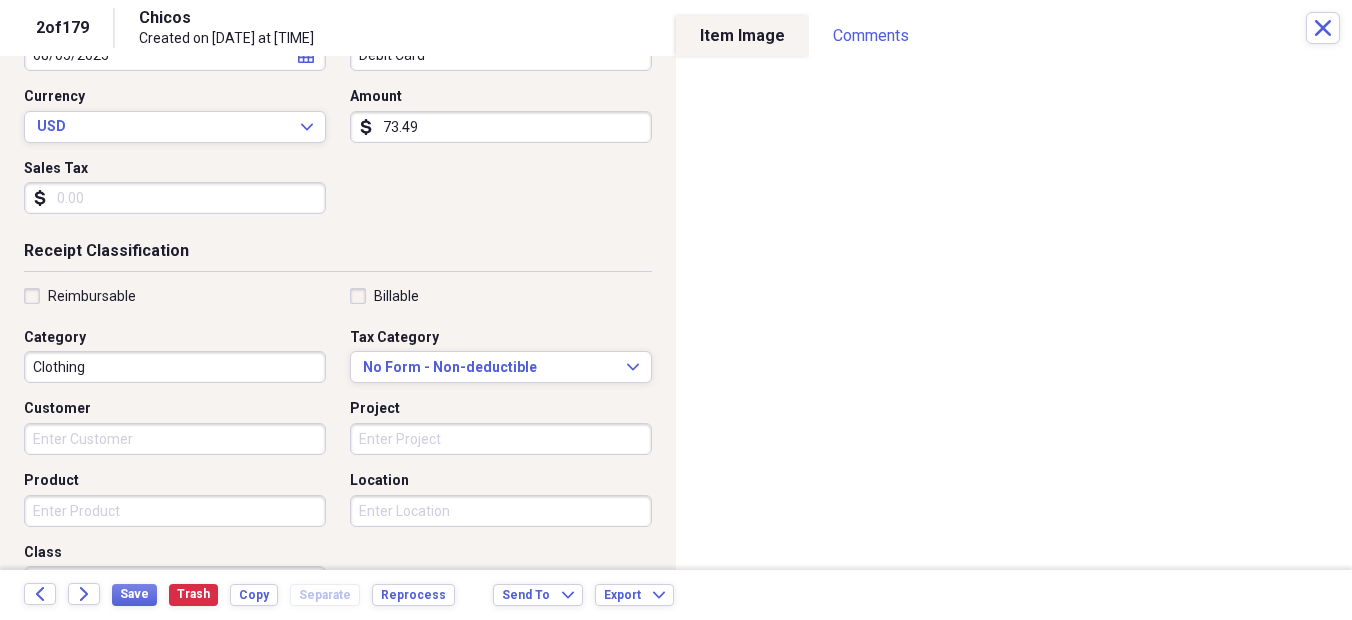 scroll, scrollTop: 268, scrollLeft: 0, axis: vertical 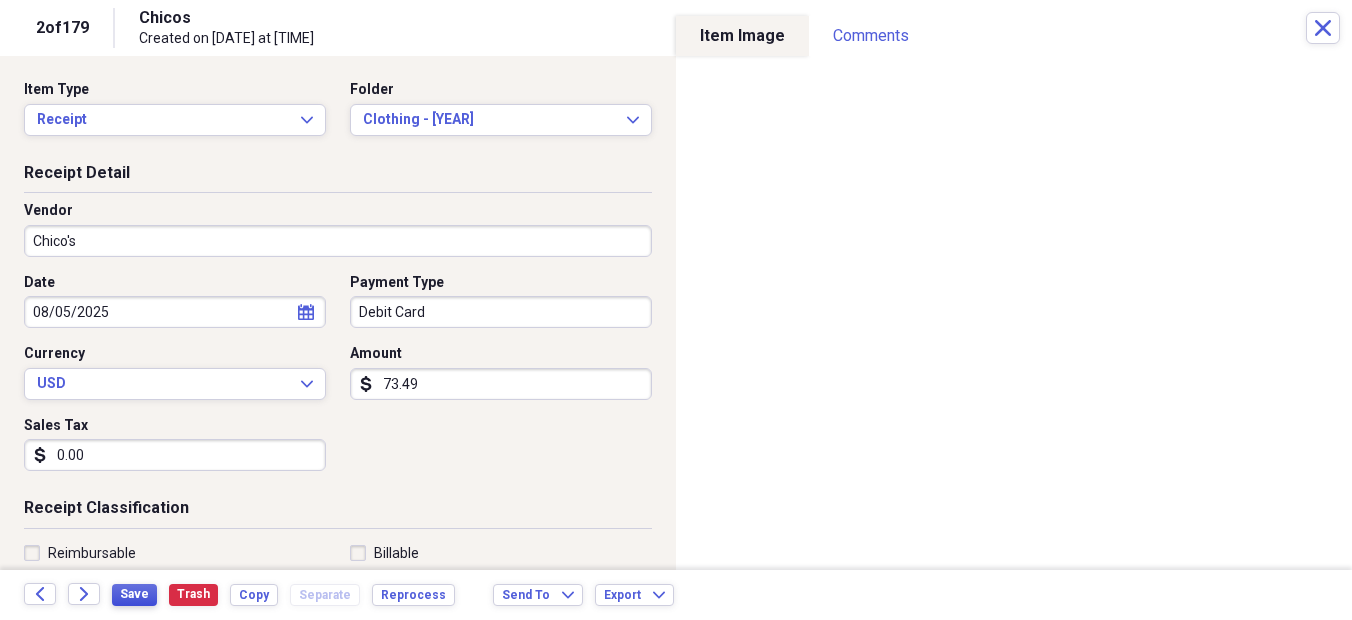 type on "0.00" 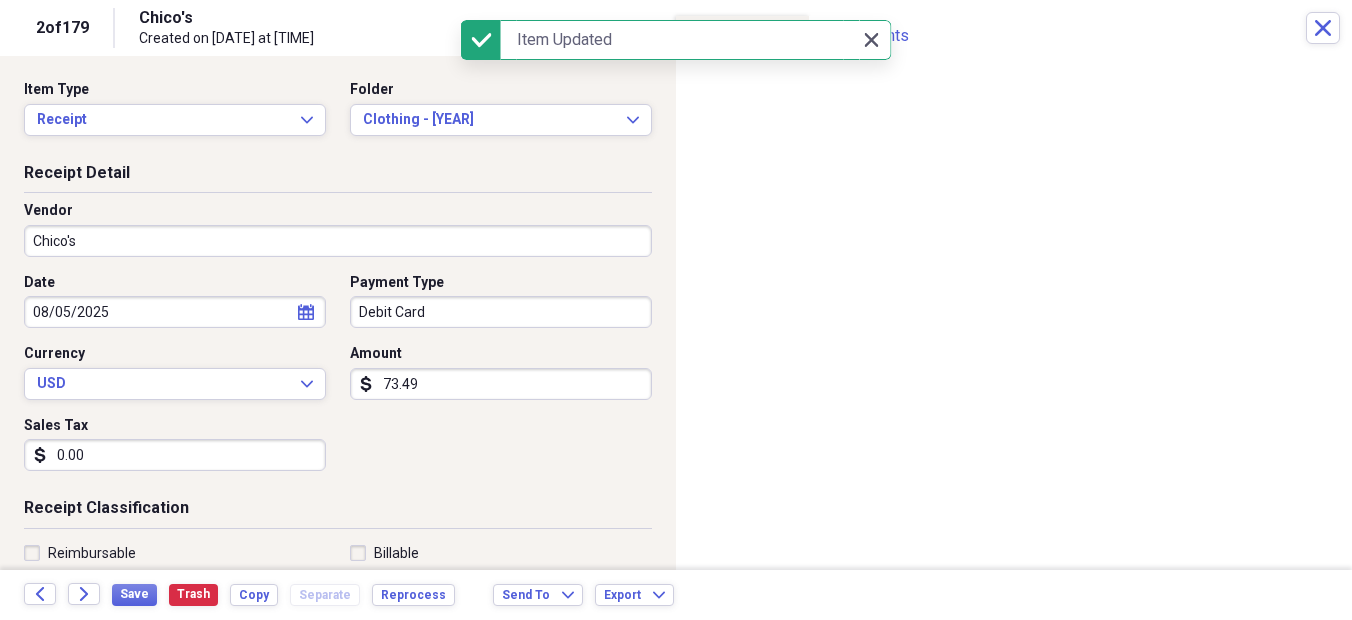 click on "Close Close" at bounding box center [871, 40] 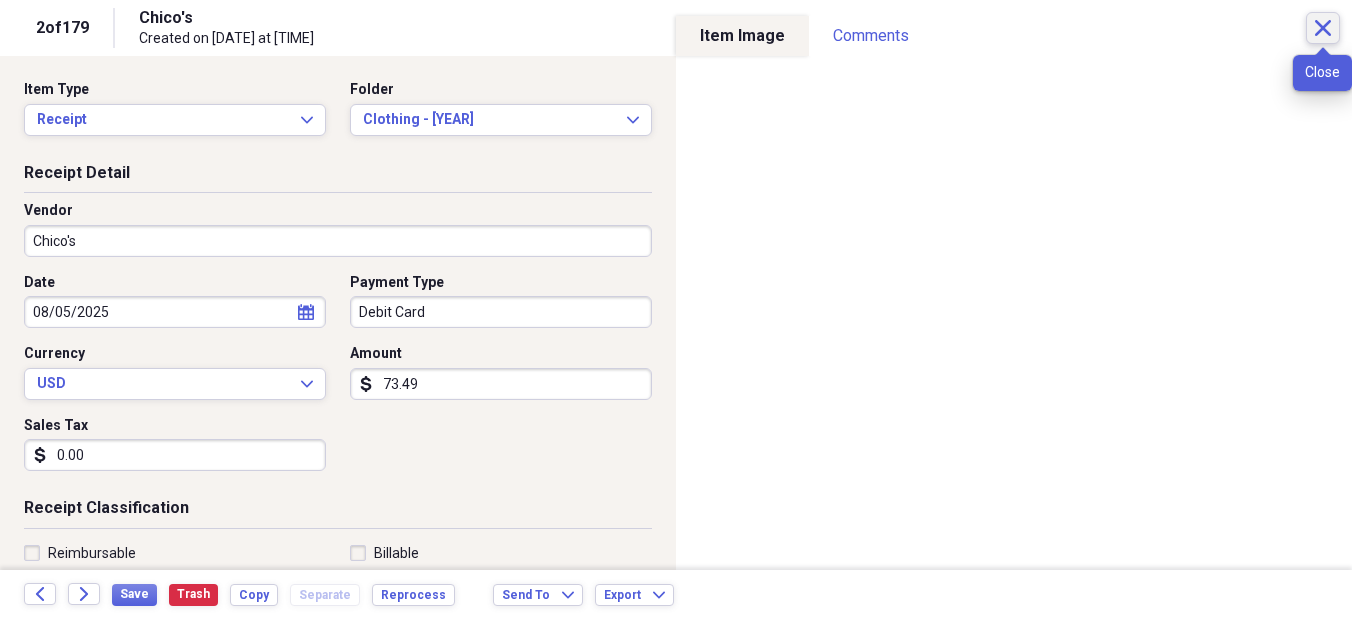 click on "Close" at bounding box center [1323, 28] 